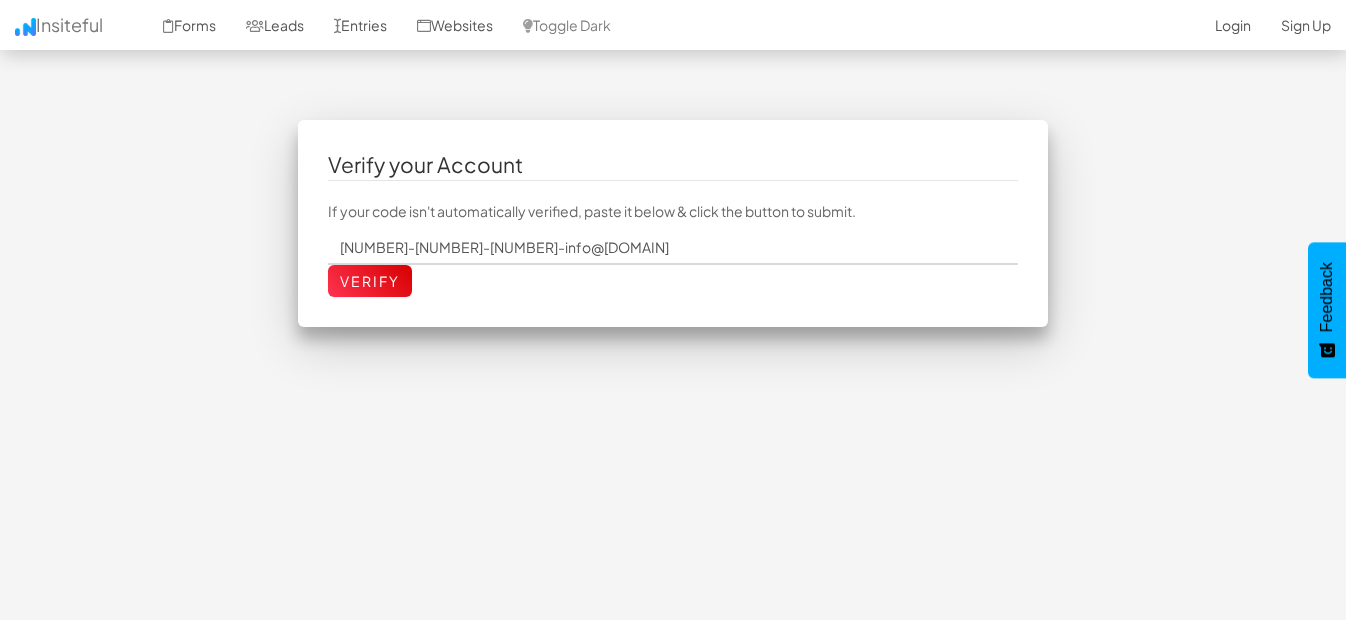 scroll, scrollTop: 0, scrollLeft: 0, axis: both 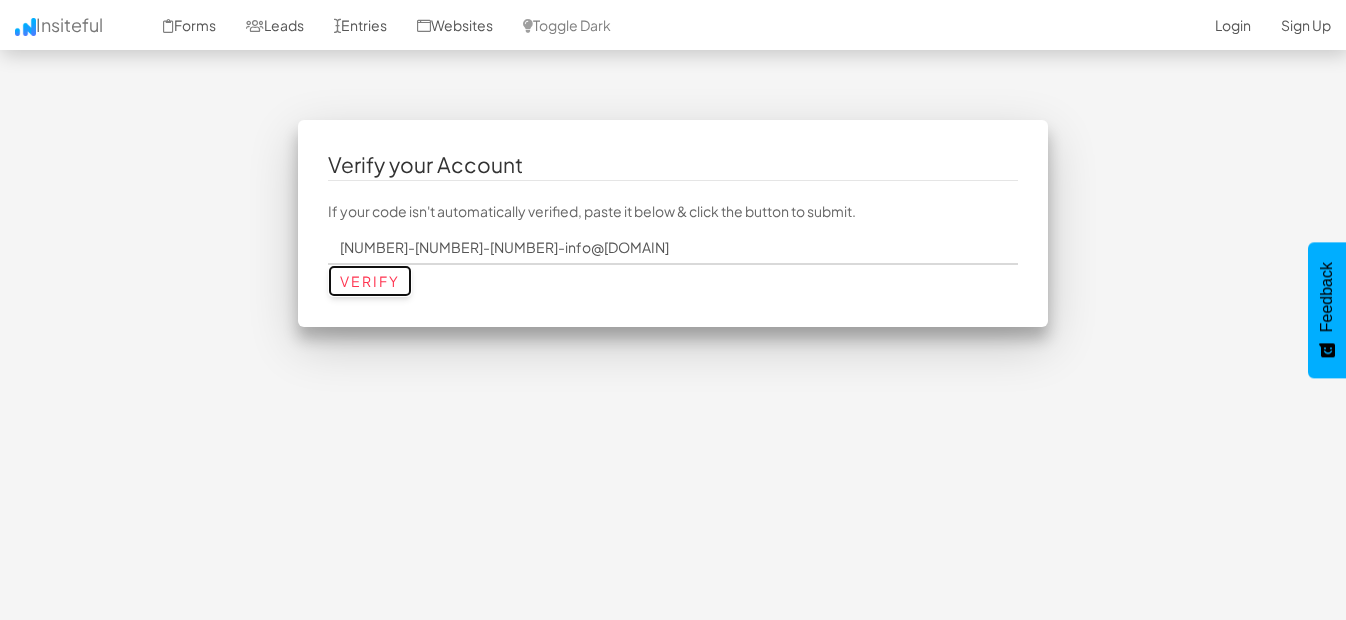 click on "Verify" at bounding box center (370, 281) 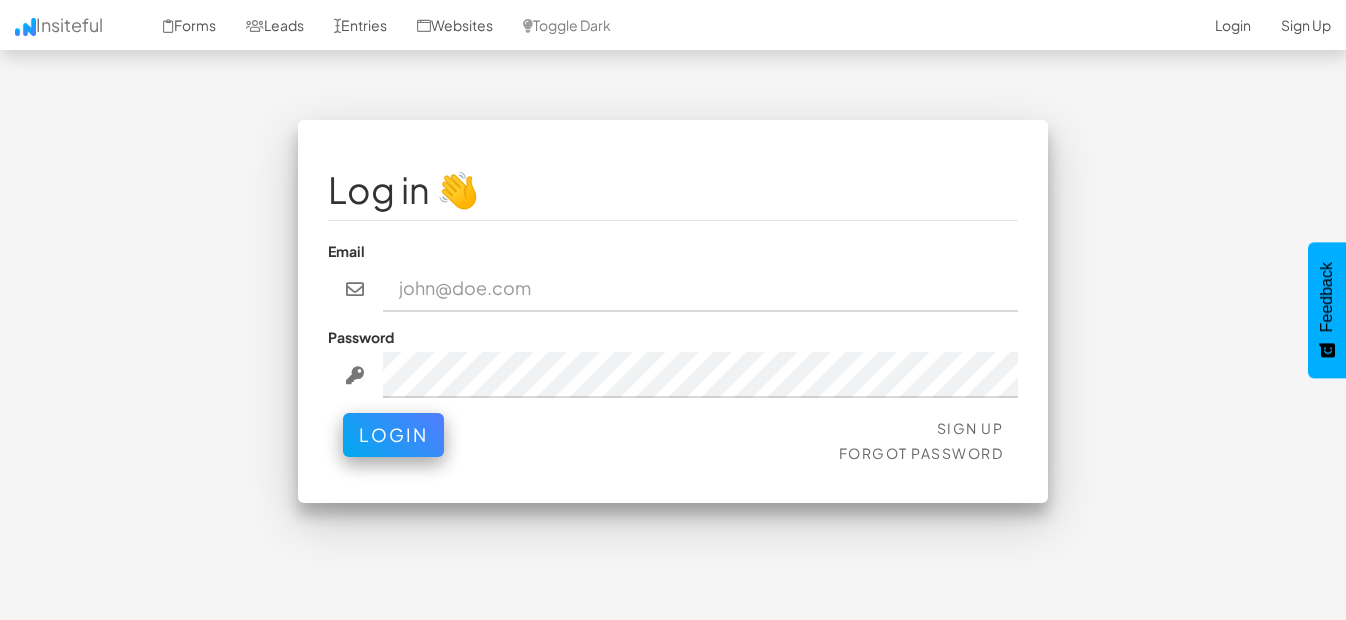 scroll, scrollTop: 0, scrollLeft: 0, axis: both 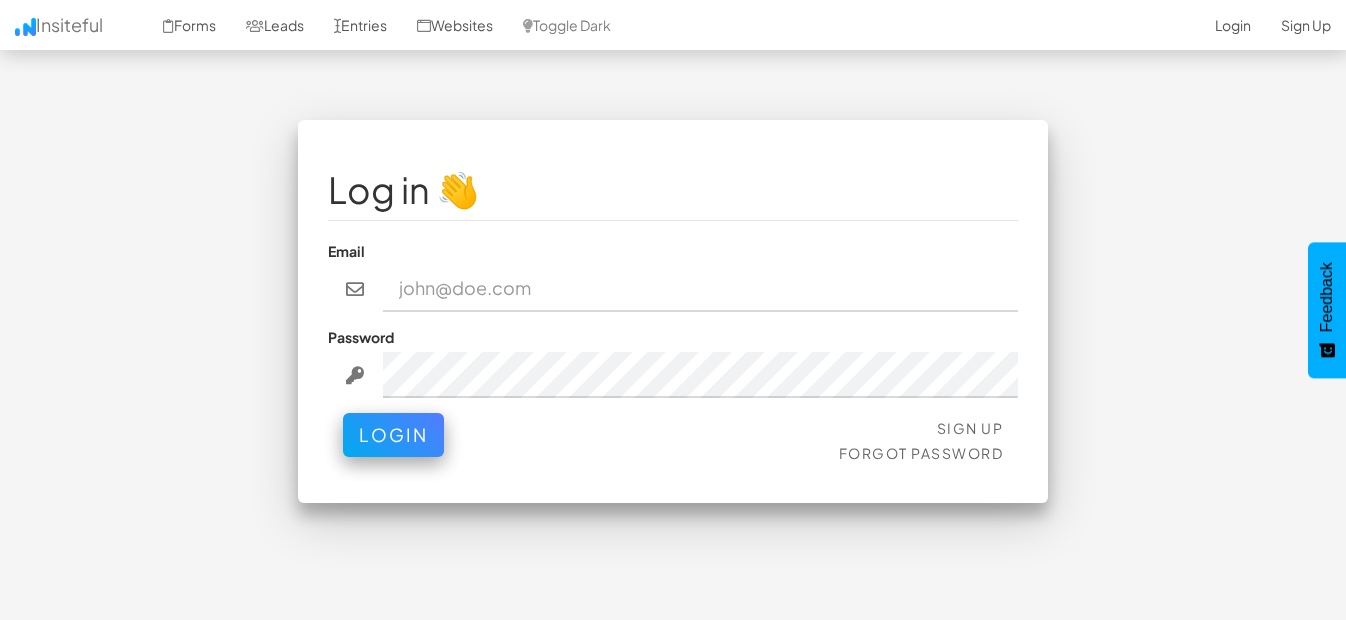 click at bounding box center [701, 289] 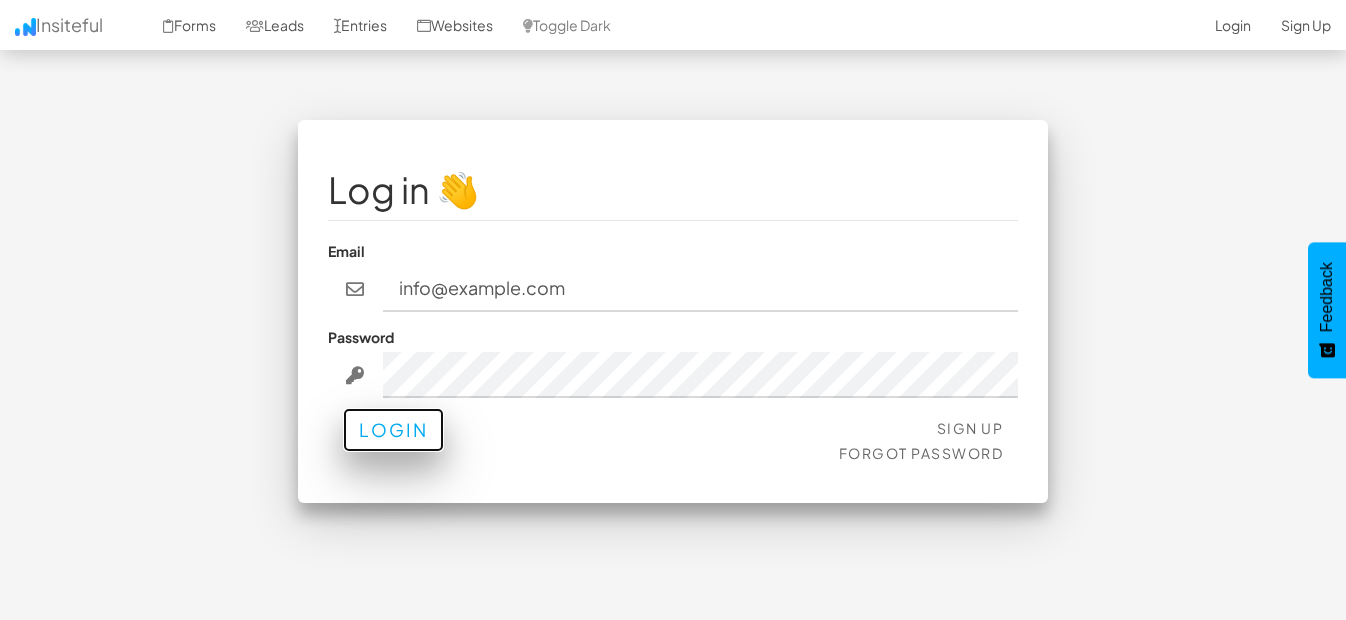 click on "Login" at bounding box center (393, 430) 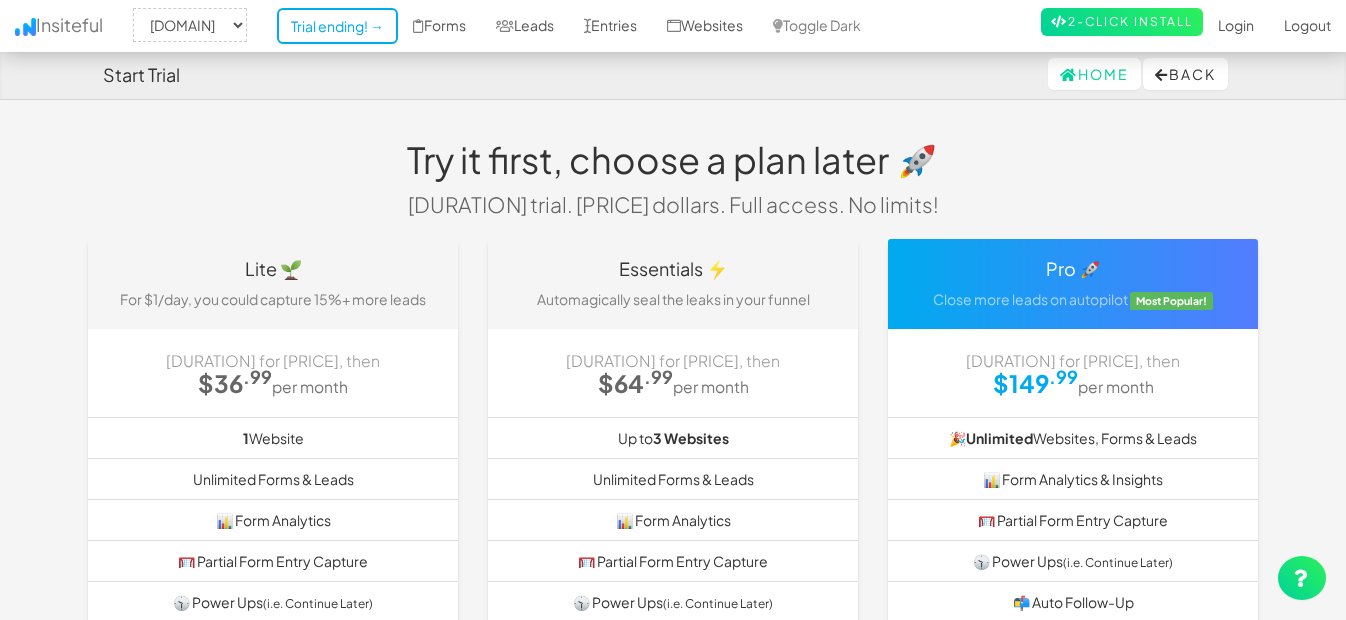 select on "2380" 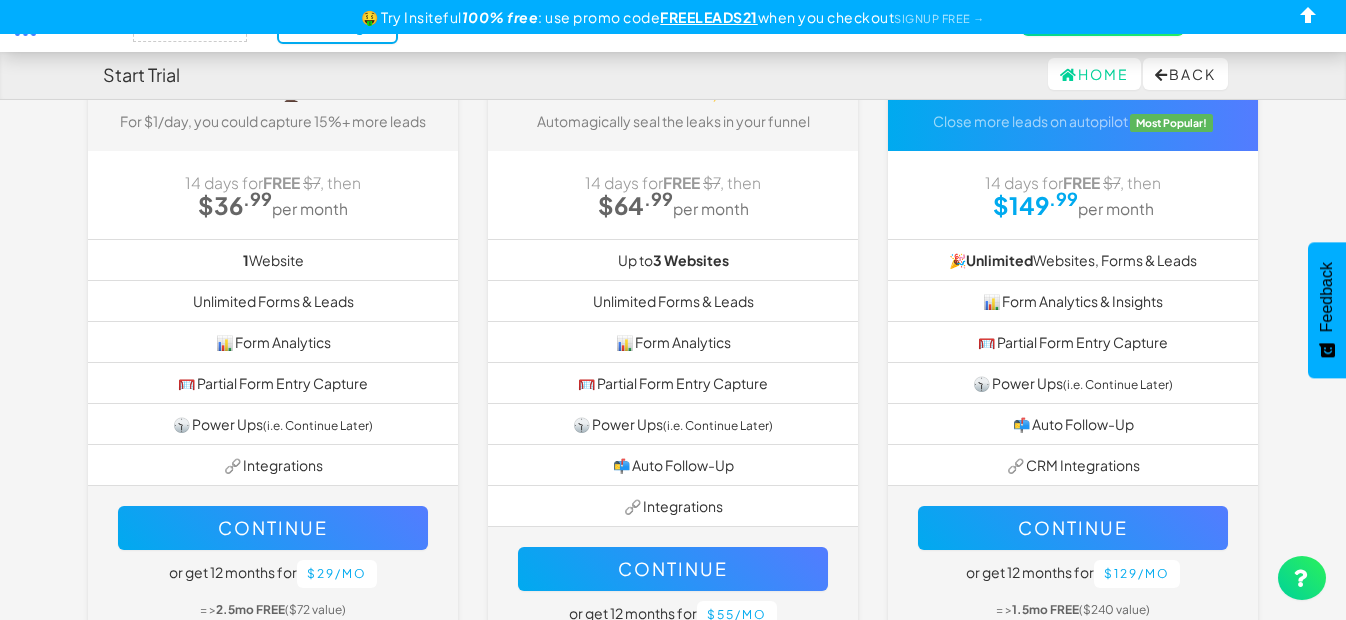 scroll, scrollTop: 0, scrollLeft: 0, axis: both 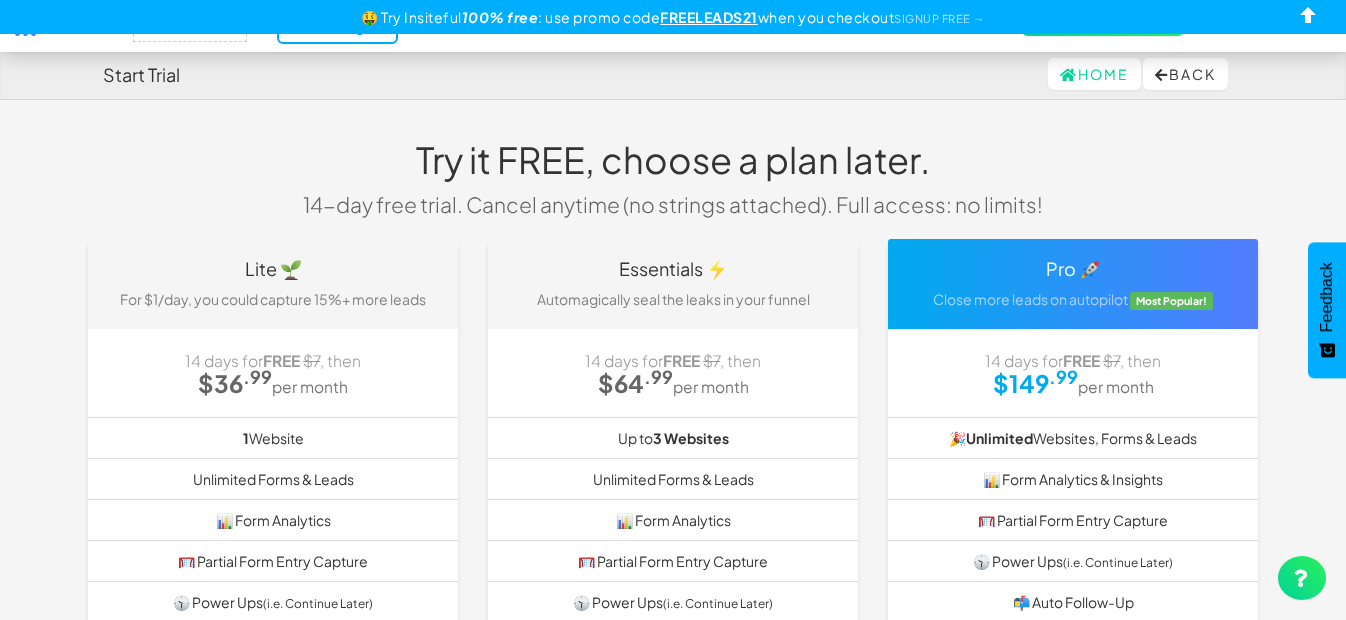 click on "FREELEADS21" at bounding box center (709, 17) 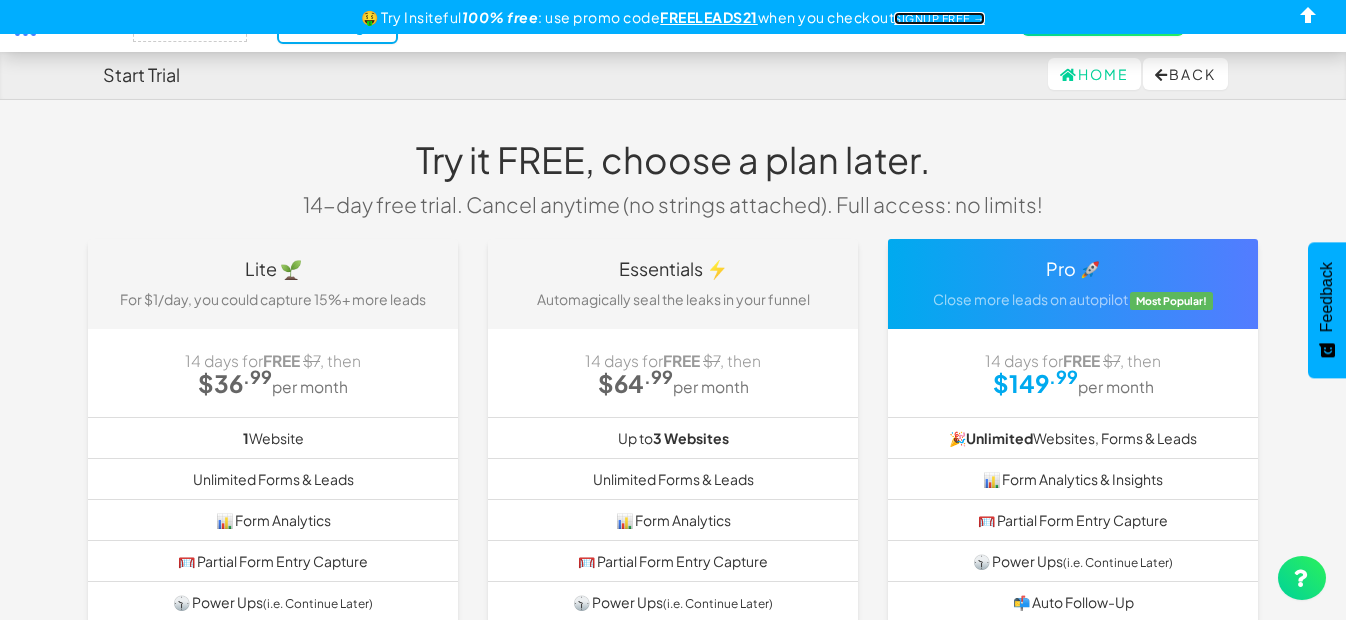click on "SIGNUP FREE →" at bounding box center (939, 18) 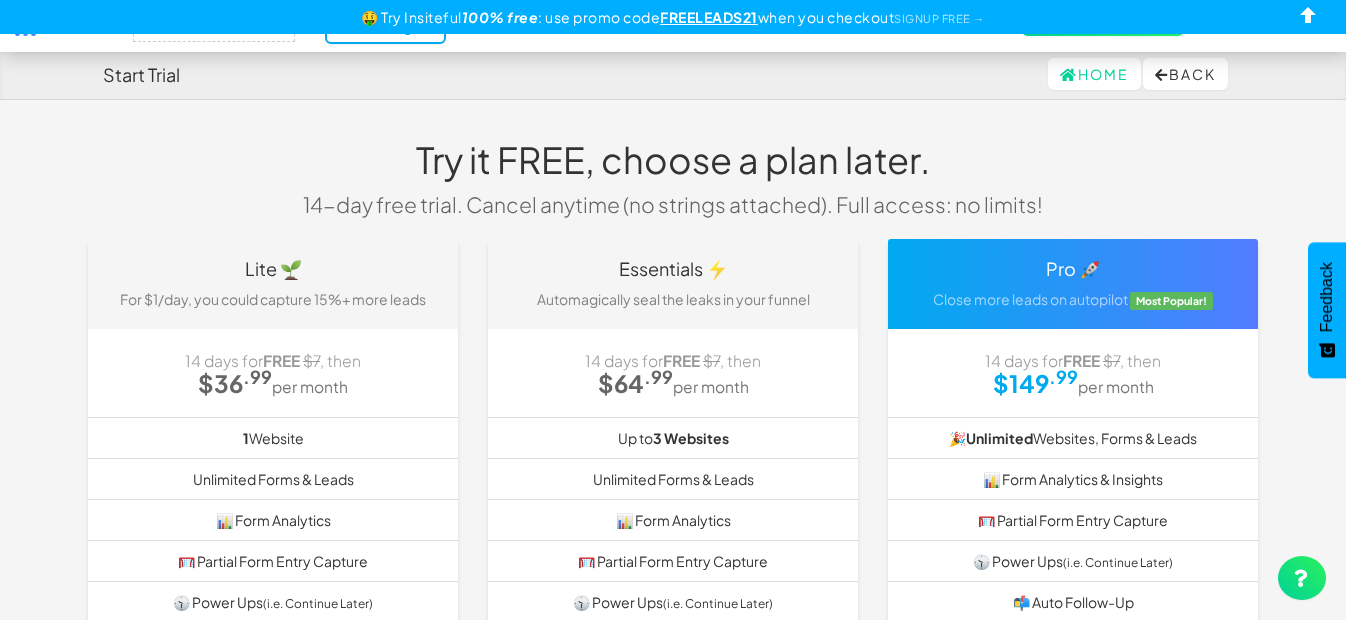 select on "2380" 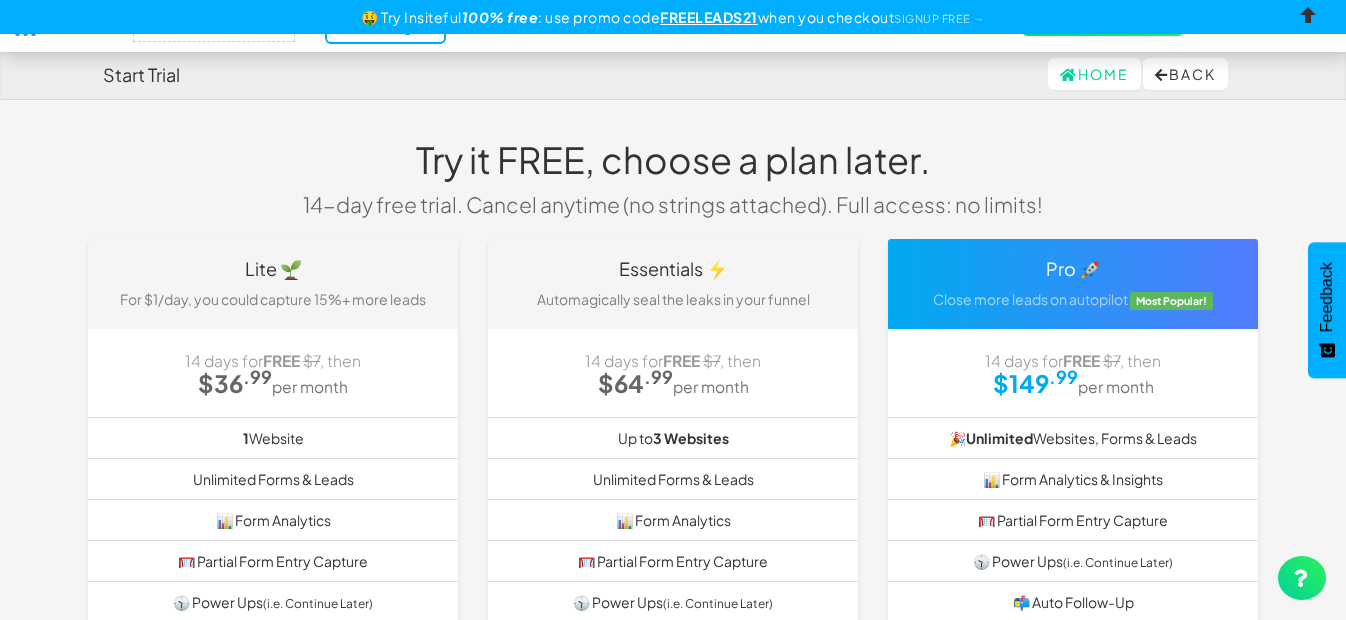 click at bounding box center [1309, 19] 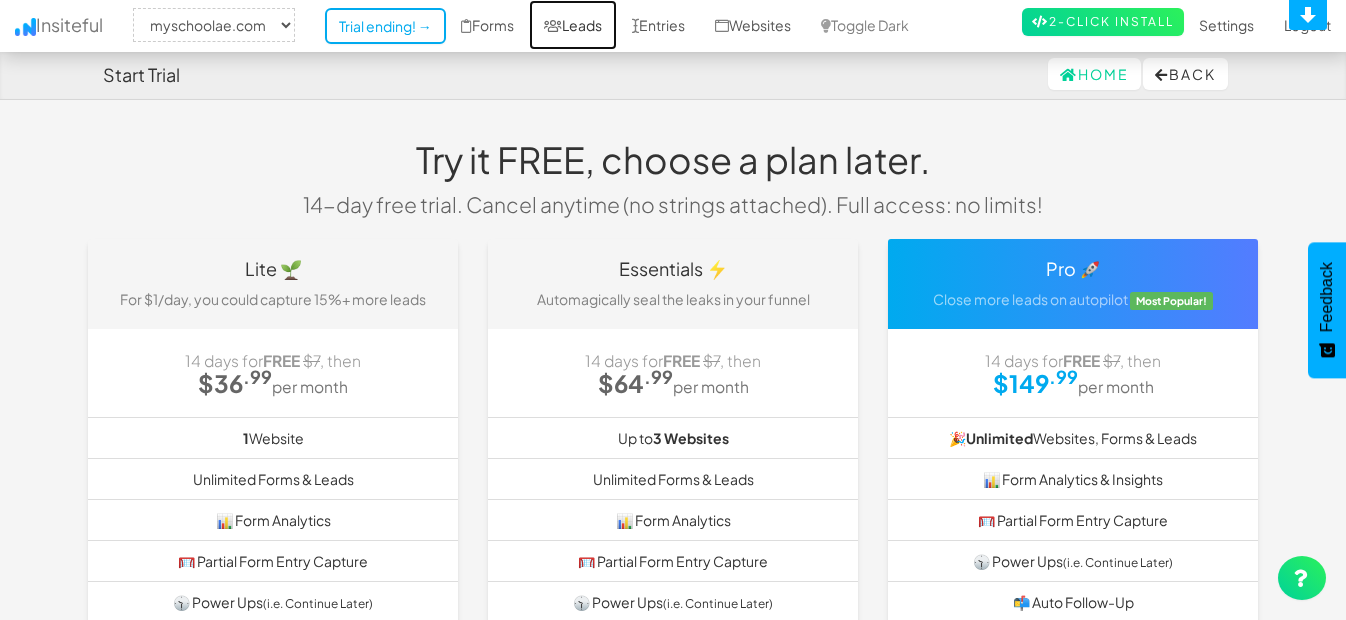 click on "Leads" at bounding box center (573, 25) 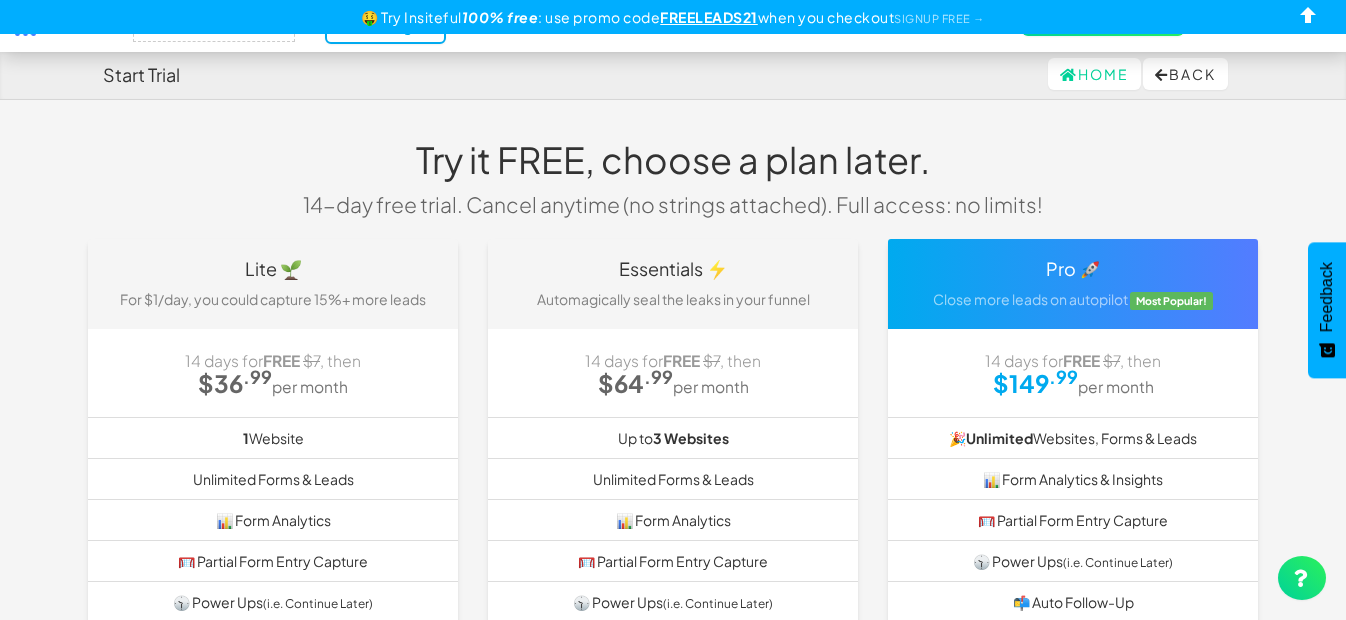 select on "2380" 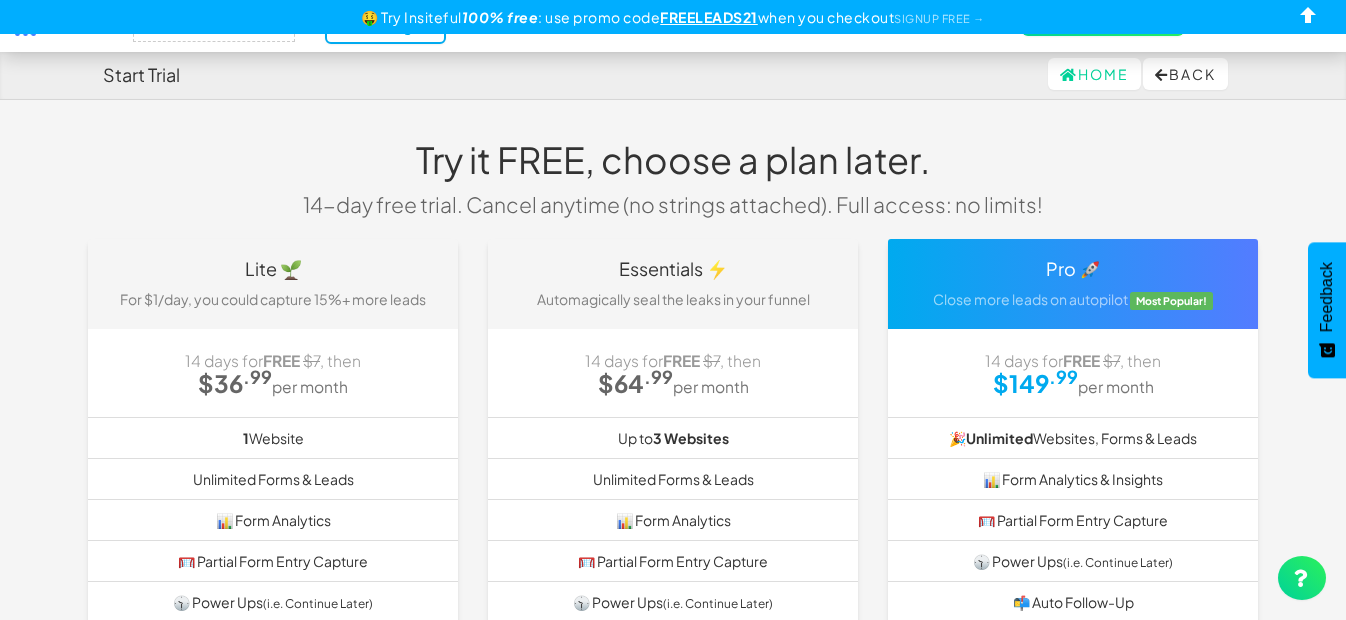 scroll, scrollTop: 0, scrollLeft: 0, axis: both 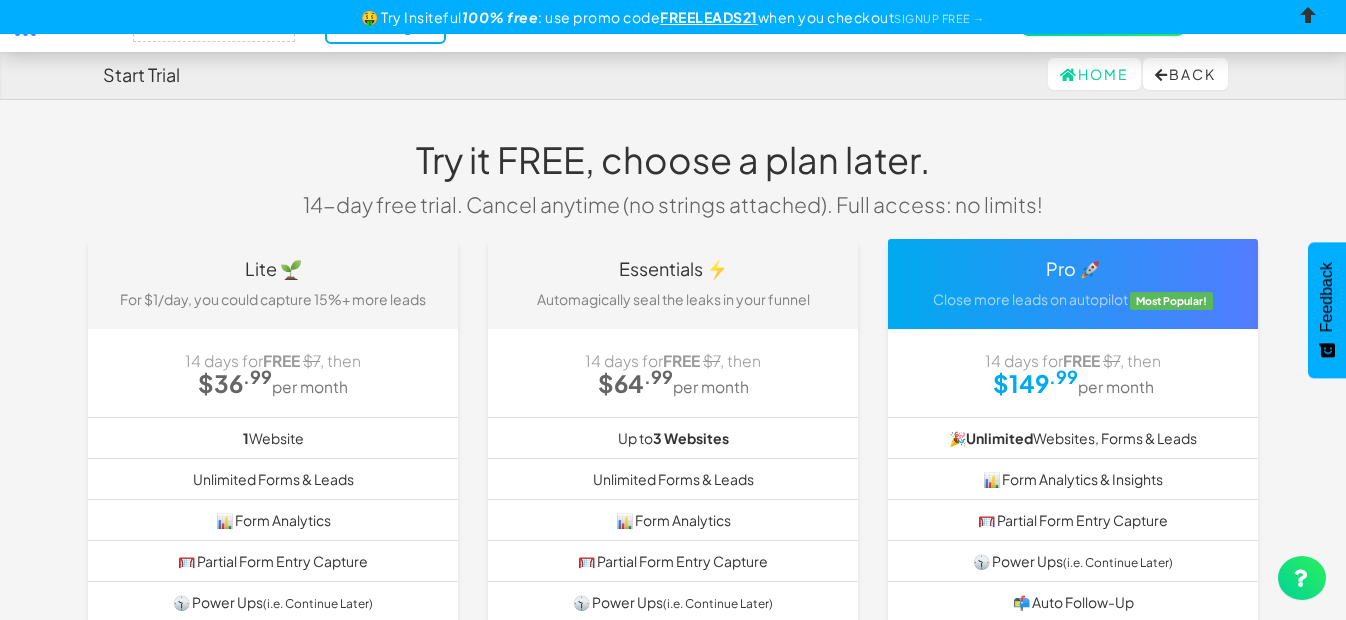 click at bounding box center [1309, 19] 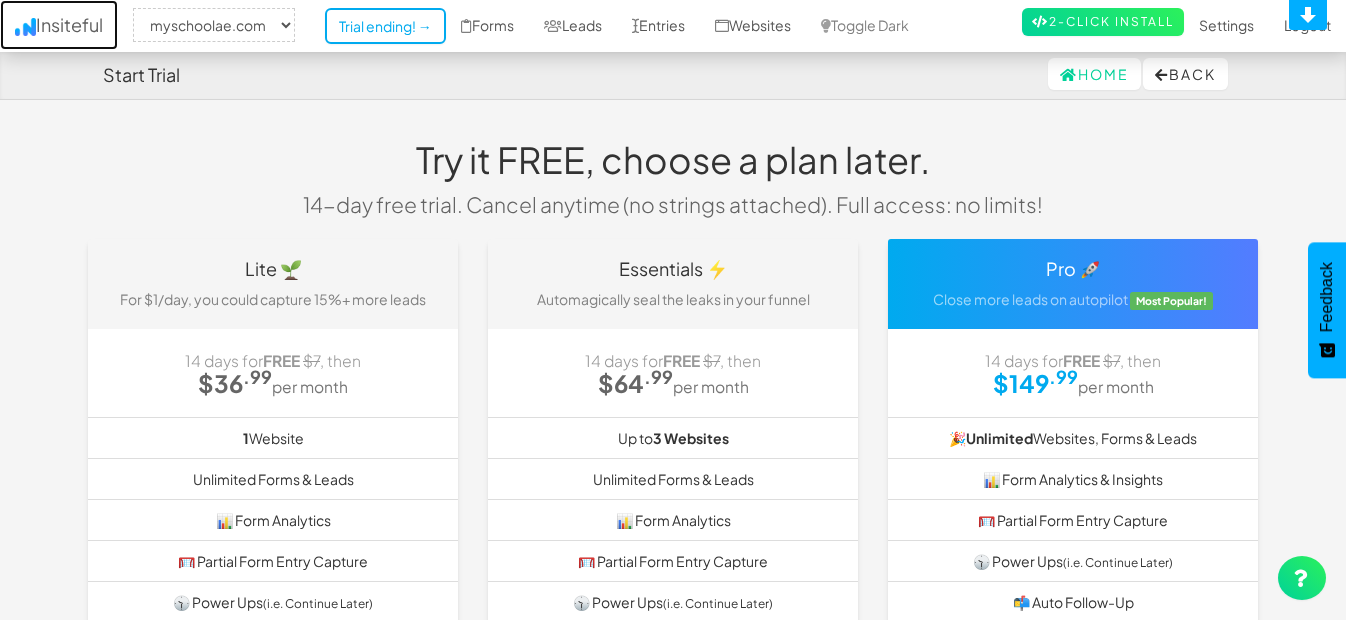 click on "Insiteful" at bounding box center (59, 25) 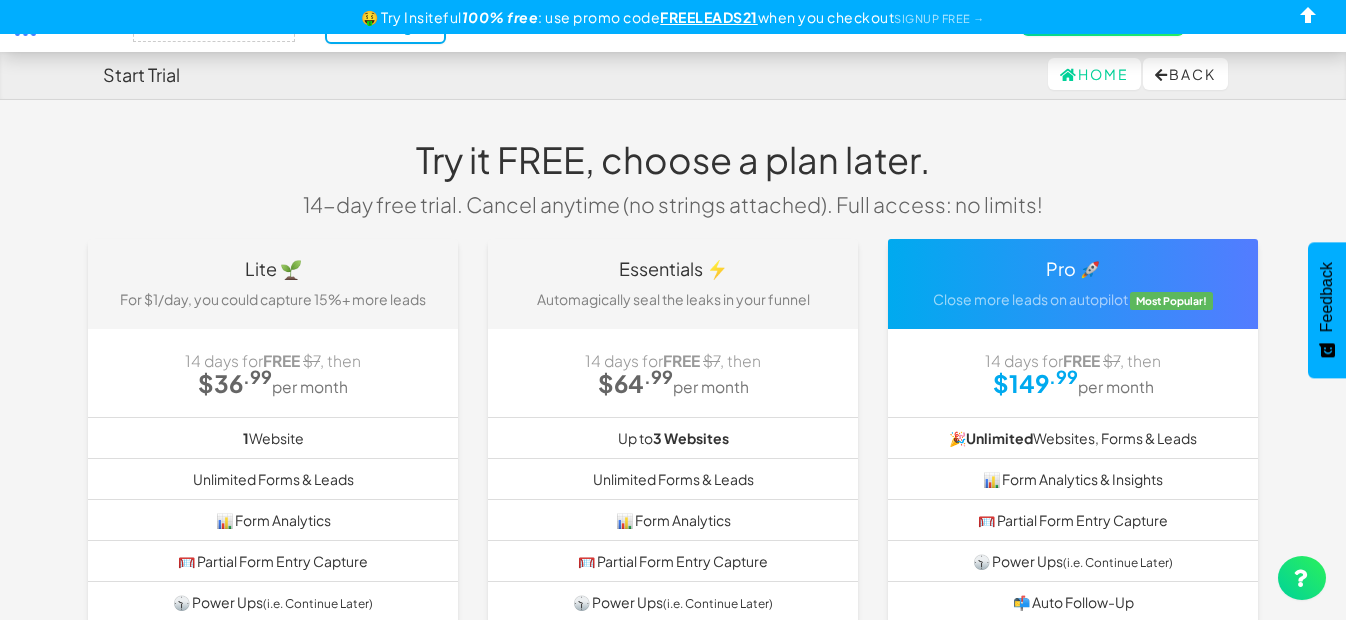 select on "2380" 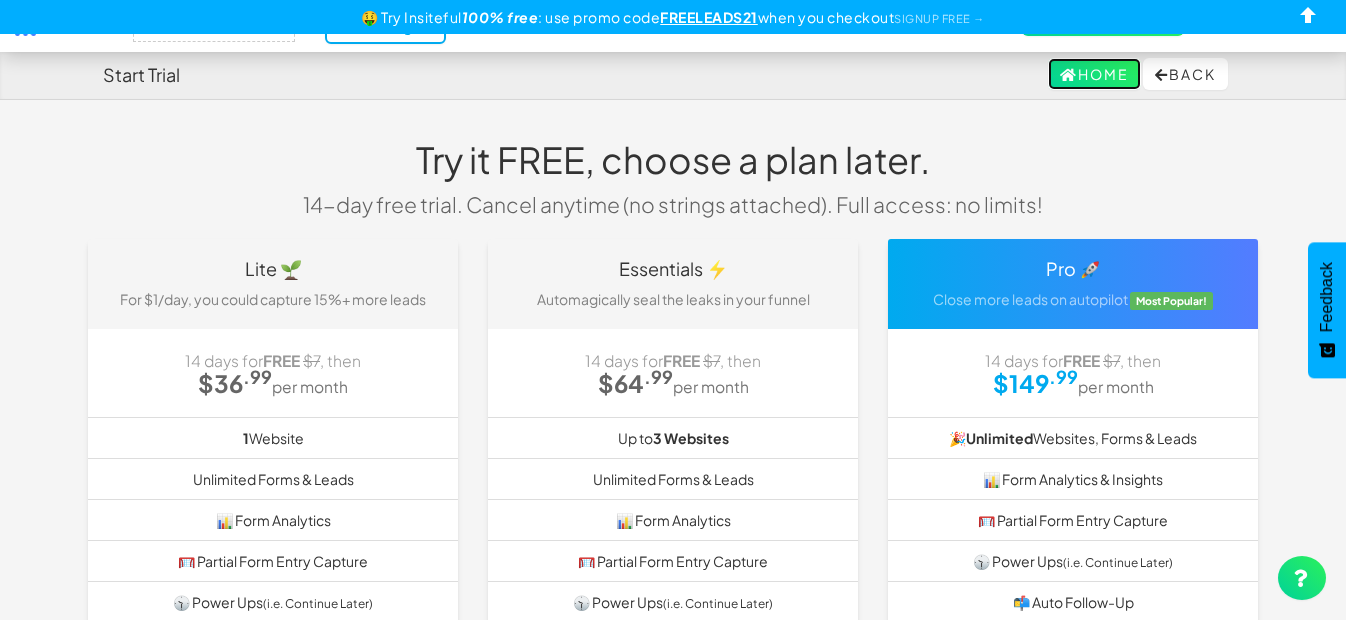 click on "Home" at bounding box center [1094, 74] 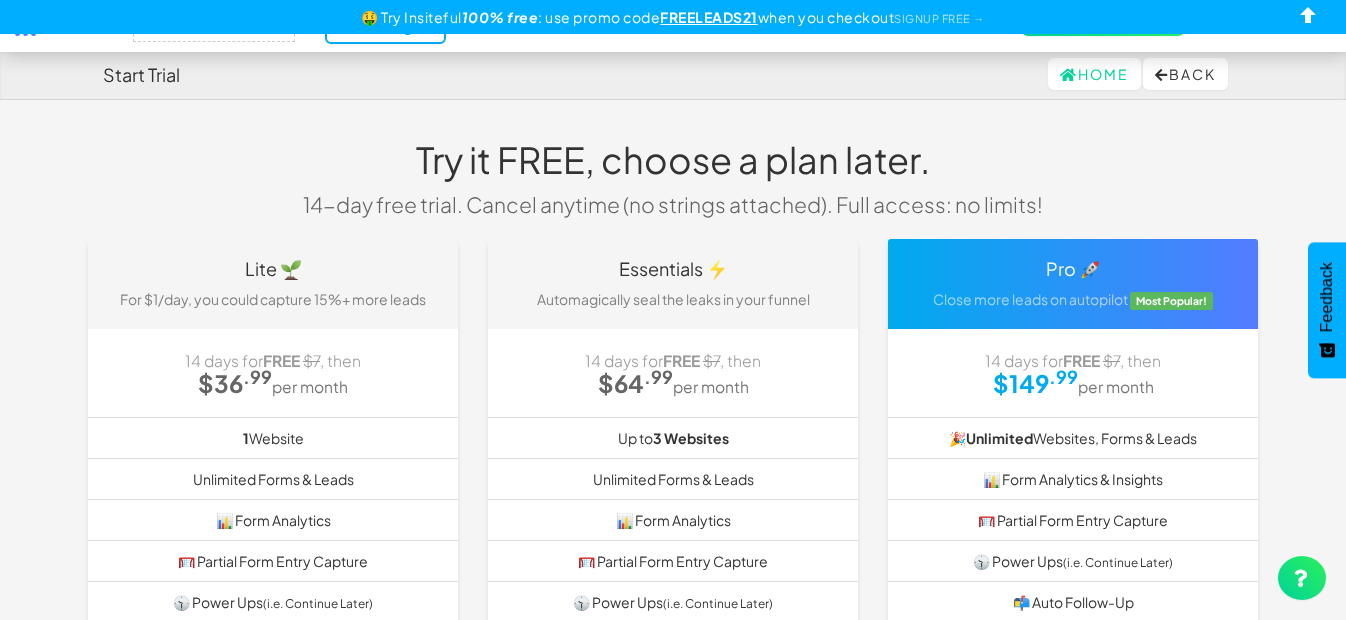 select on "2380" 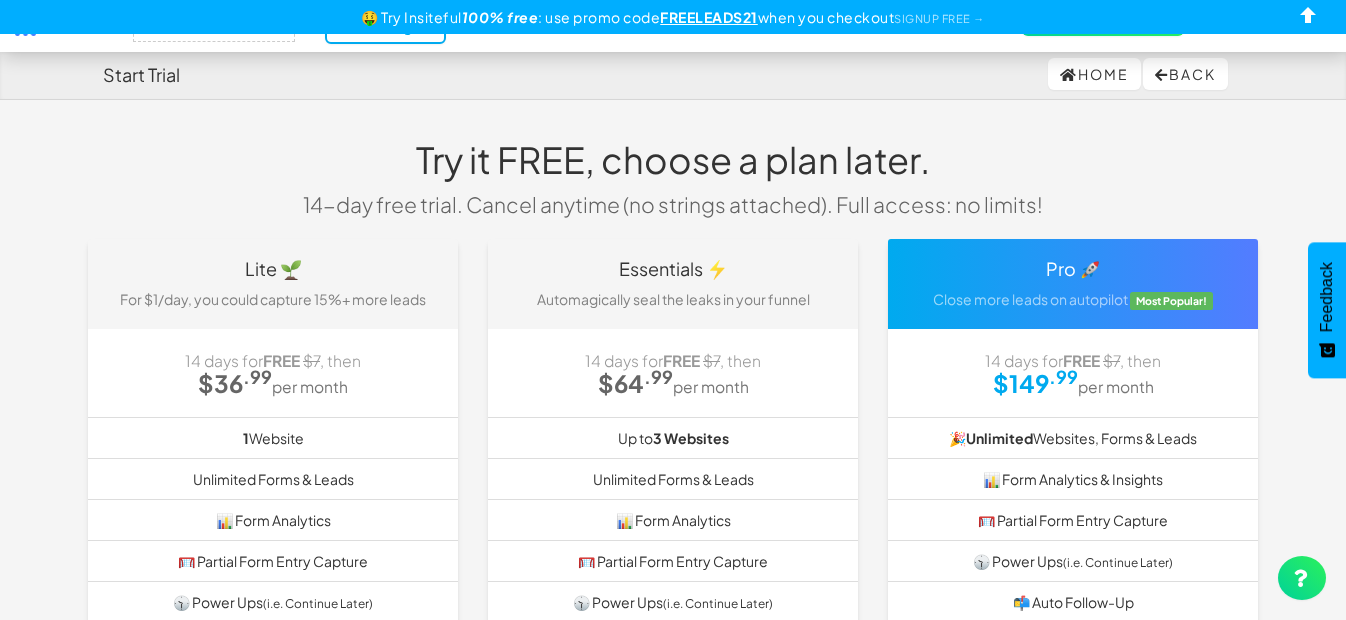 scroll, scrollTop: 0, scrollLeft: 0, axis: both 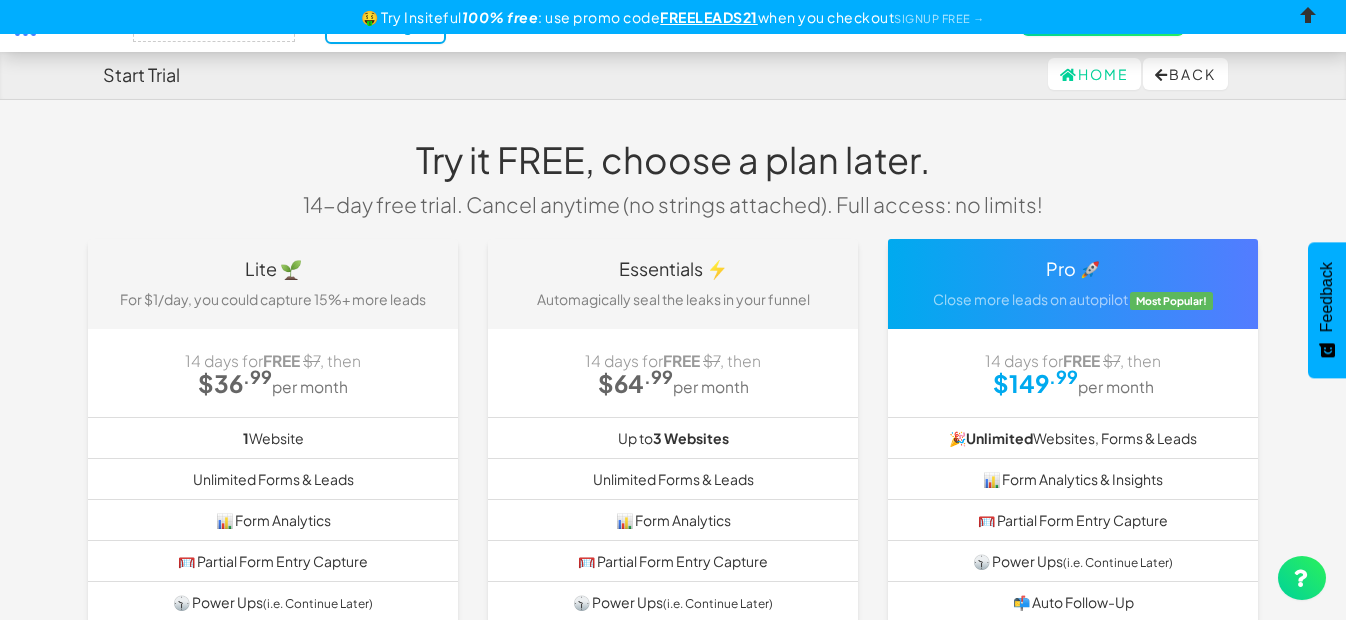 click at bounding box center [1309, 19] 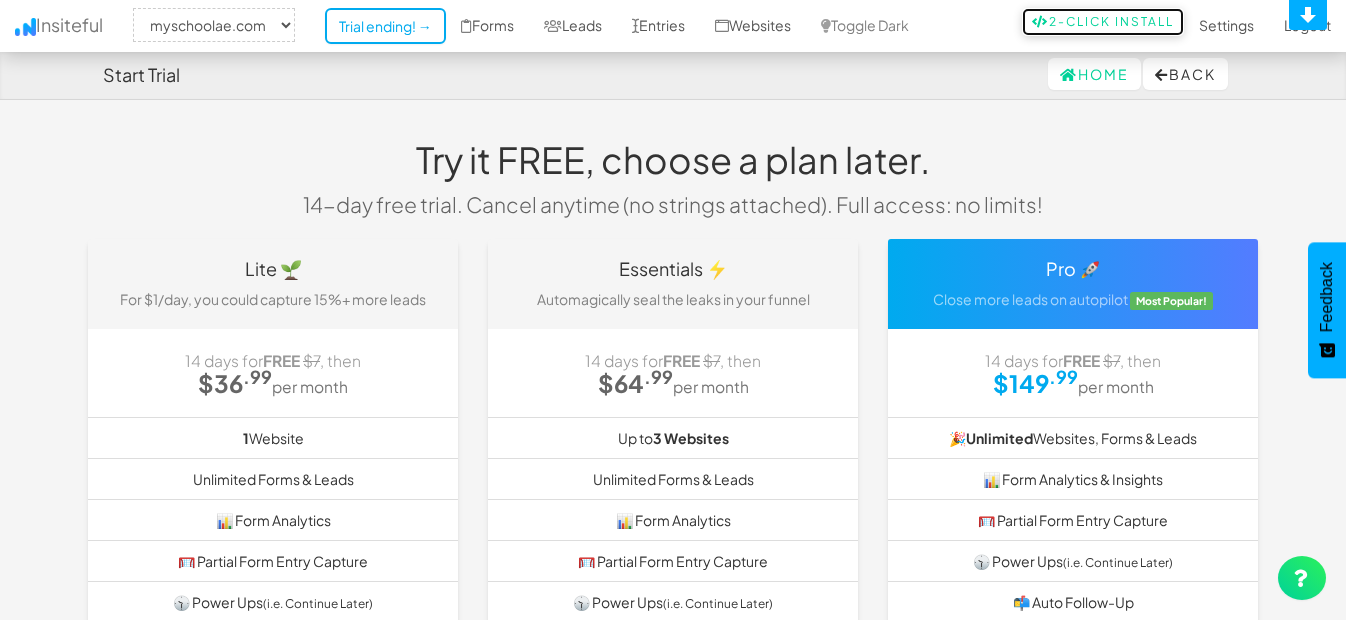 click on "2-Click Install" at bounding box center [1103, 22] 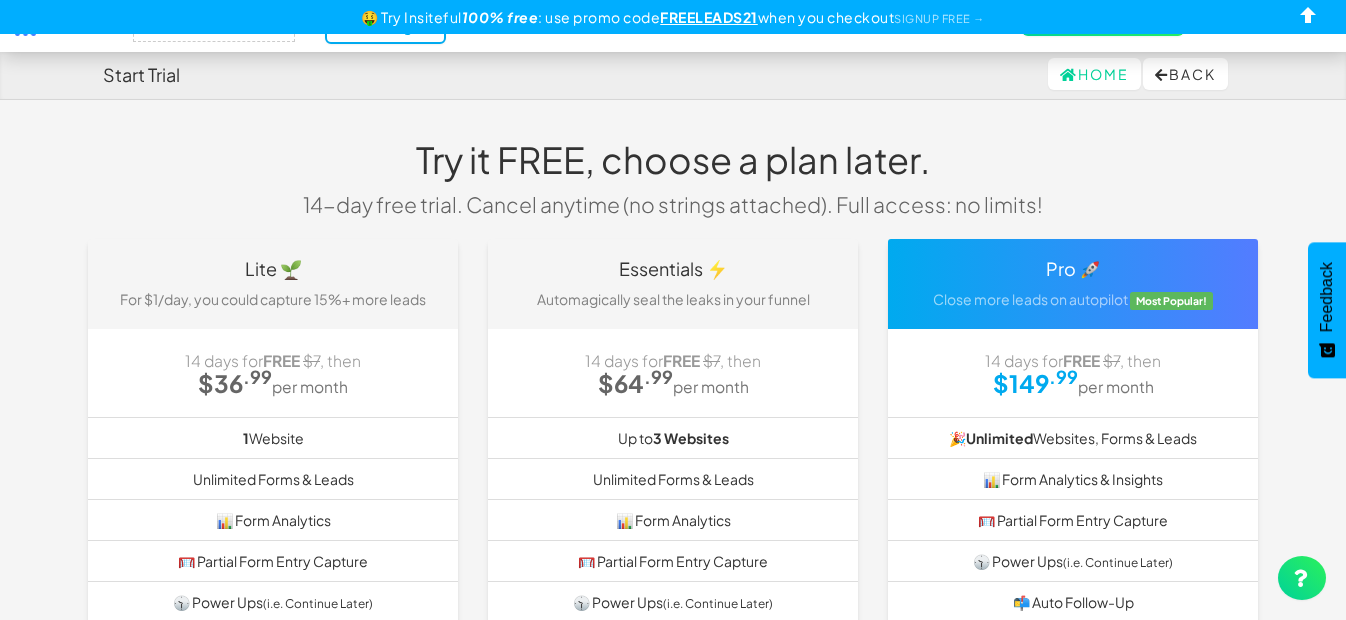 select on "2380" 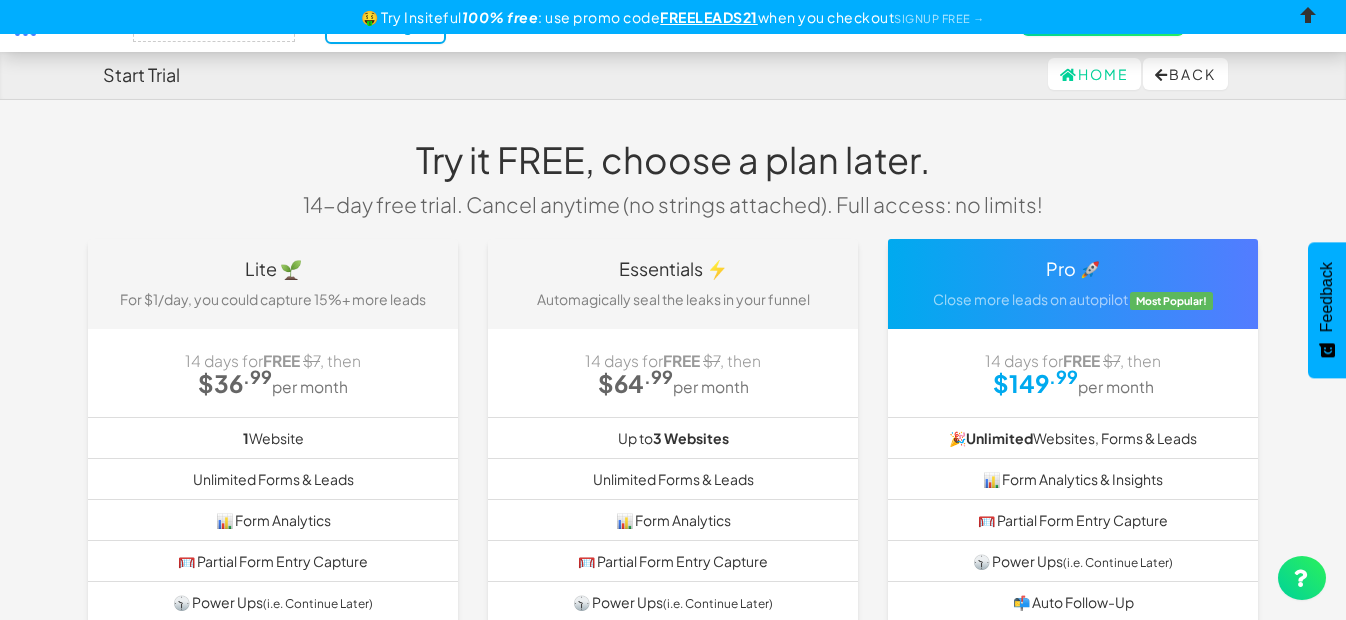 click at bounding box center [1309, 19] 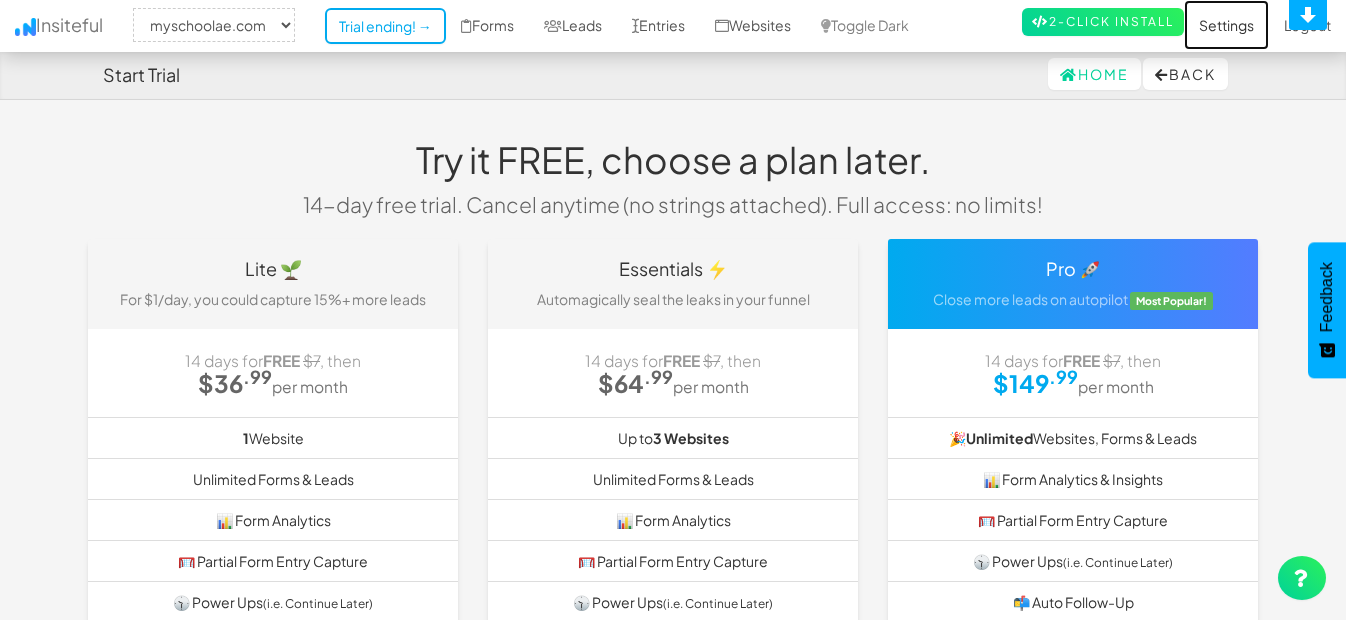 click on "Settings" at bounding box center [1226, 25] 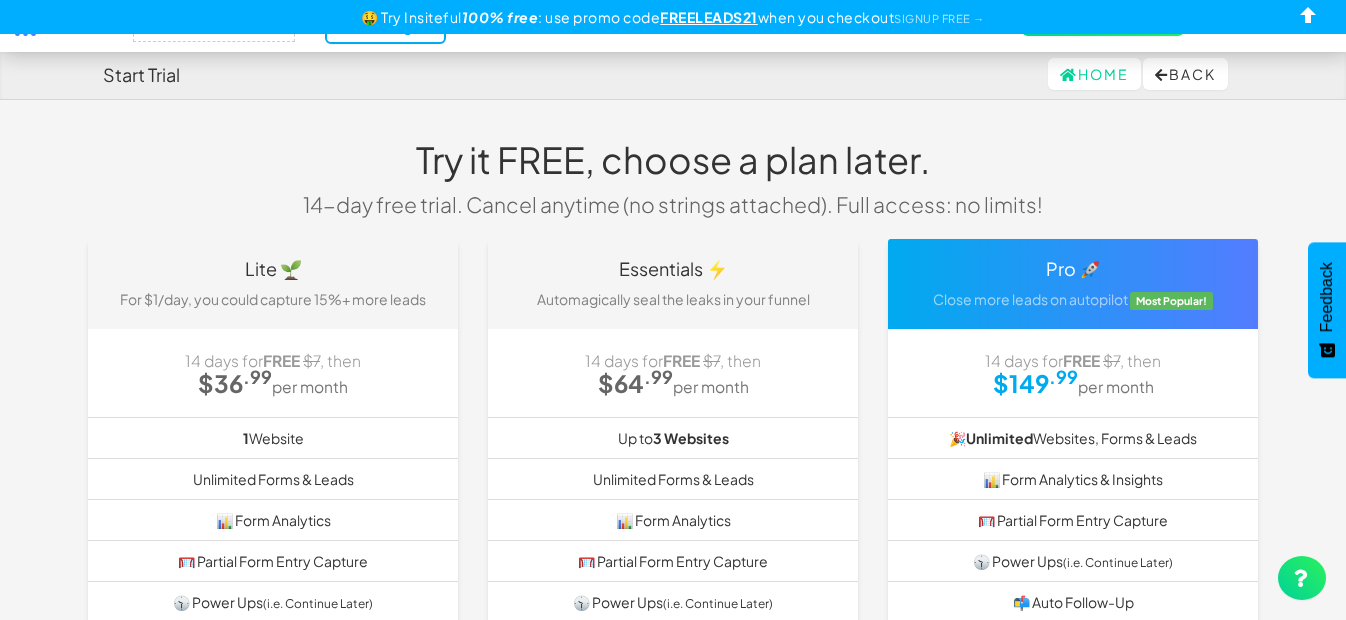 select on "2380" 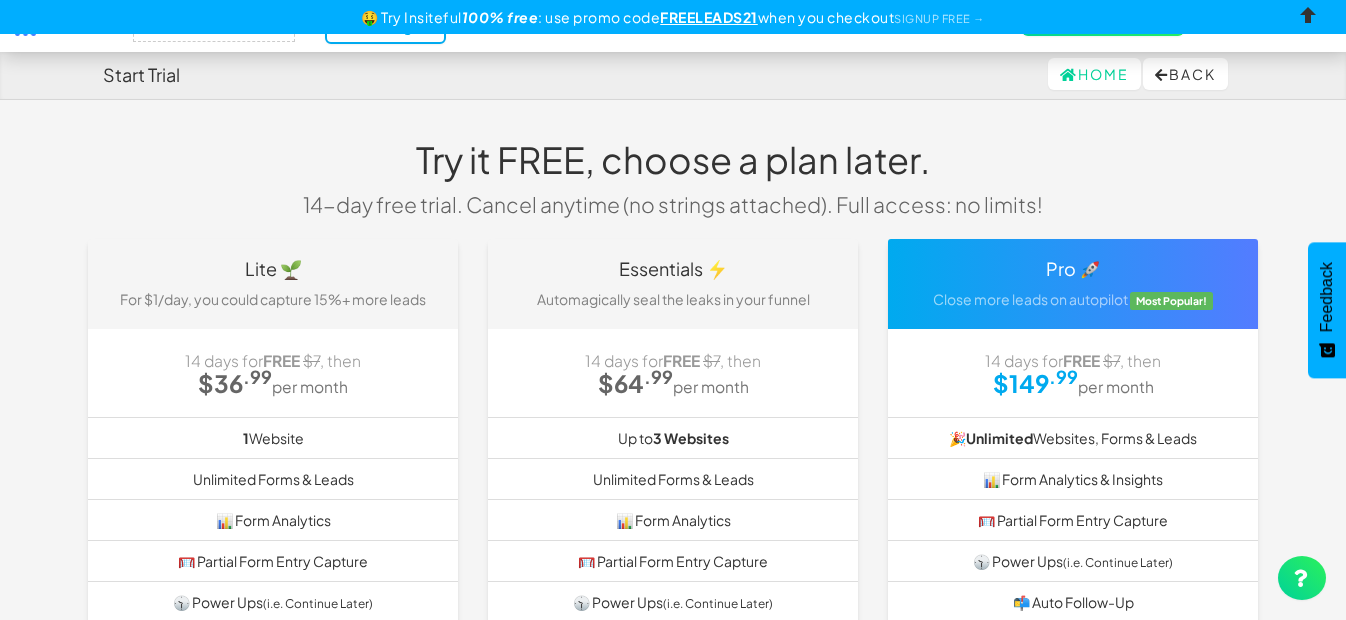 click at bounding box center [1309, 19] 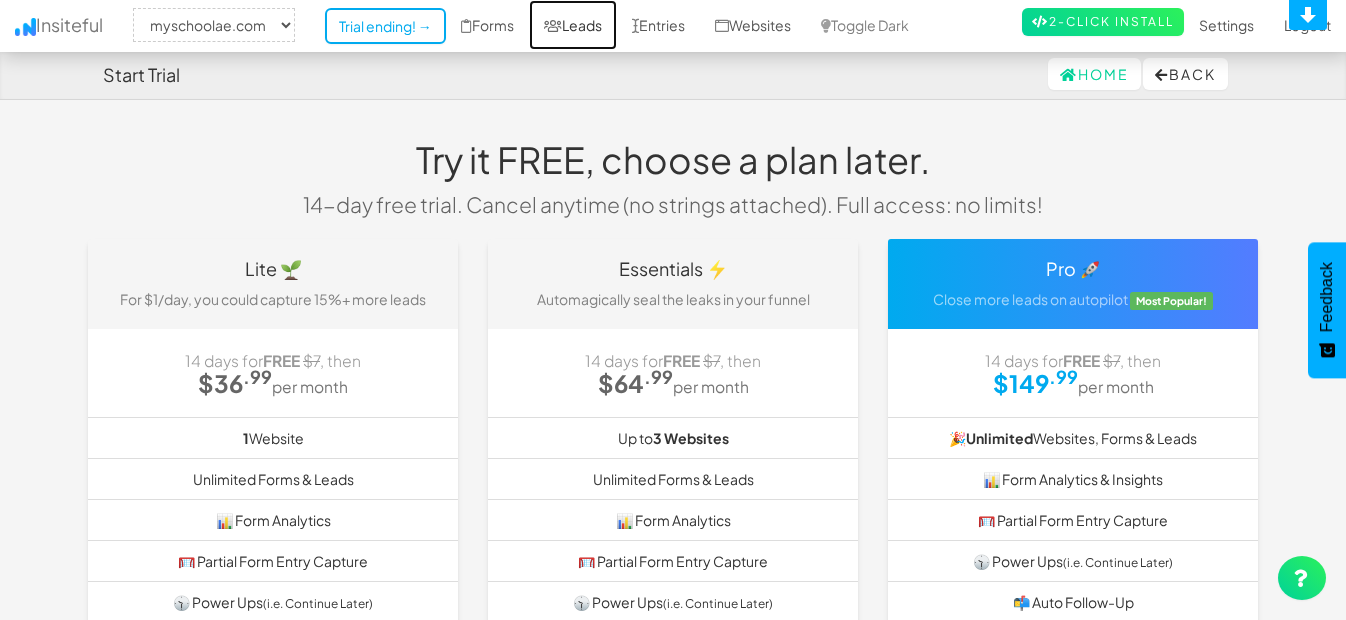click on "Leads" at bounding box center [573, 25] 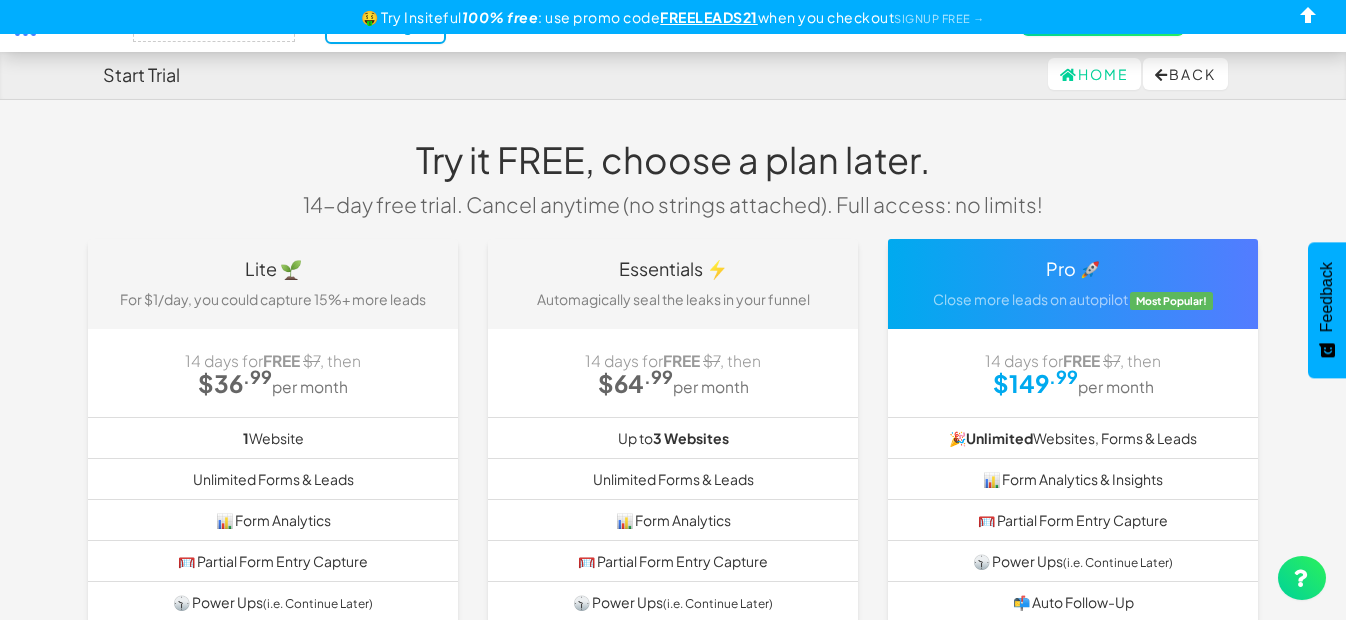 select on "2380" 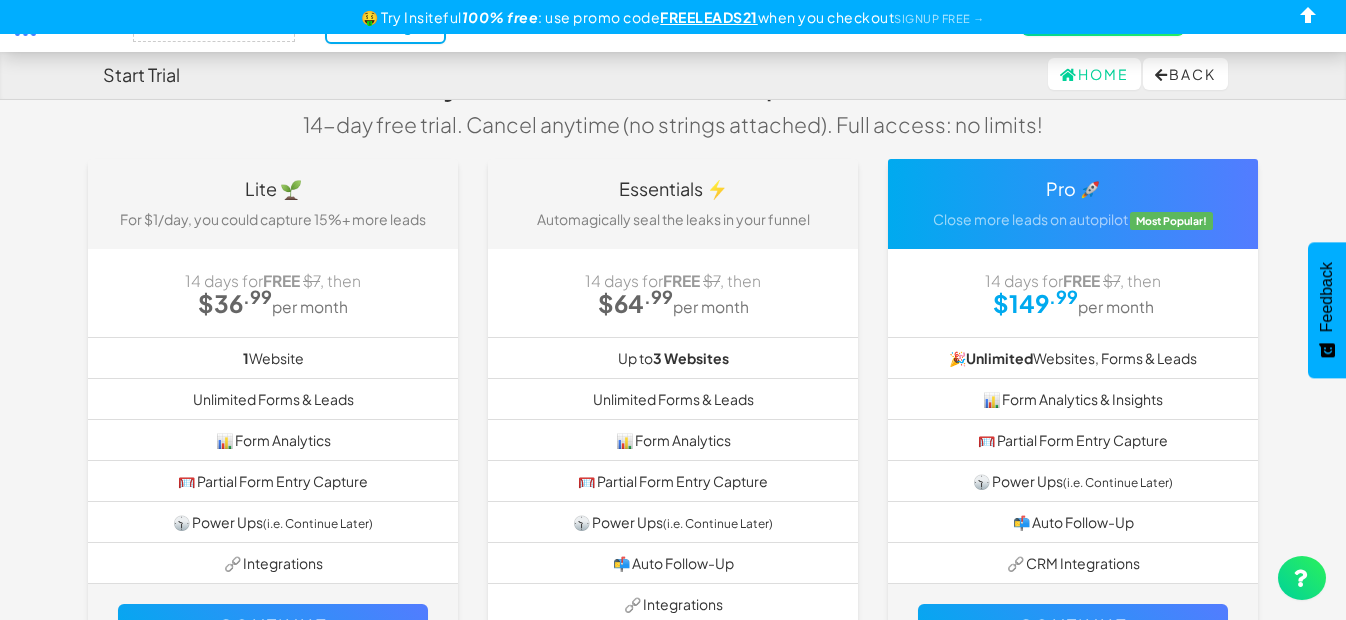 scroll, scrollTop: 160, scrollLeft: 0, axis: vertical 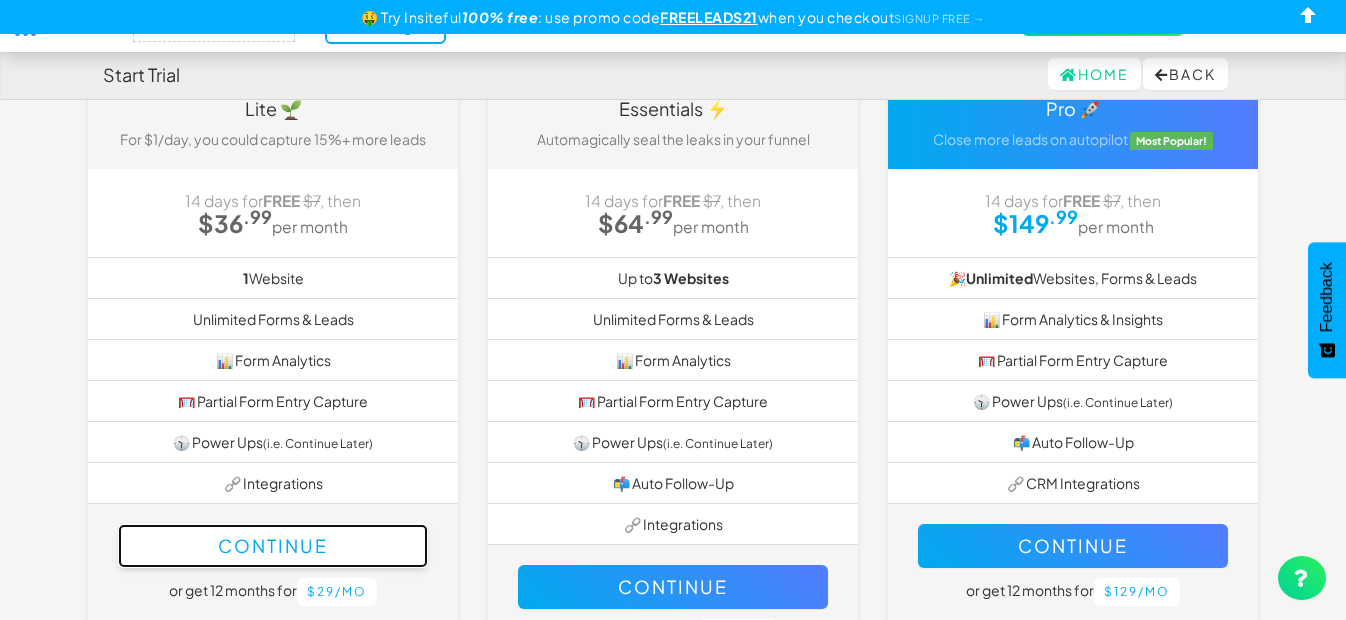 click on "Continue" at bounding box center (273, 546) 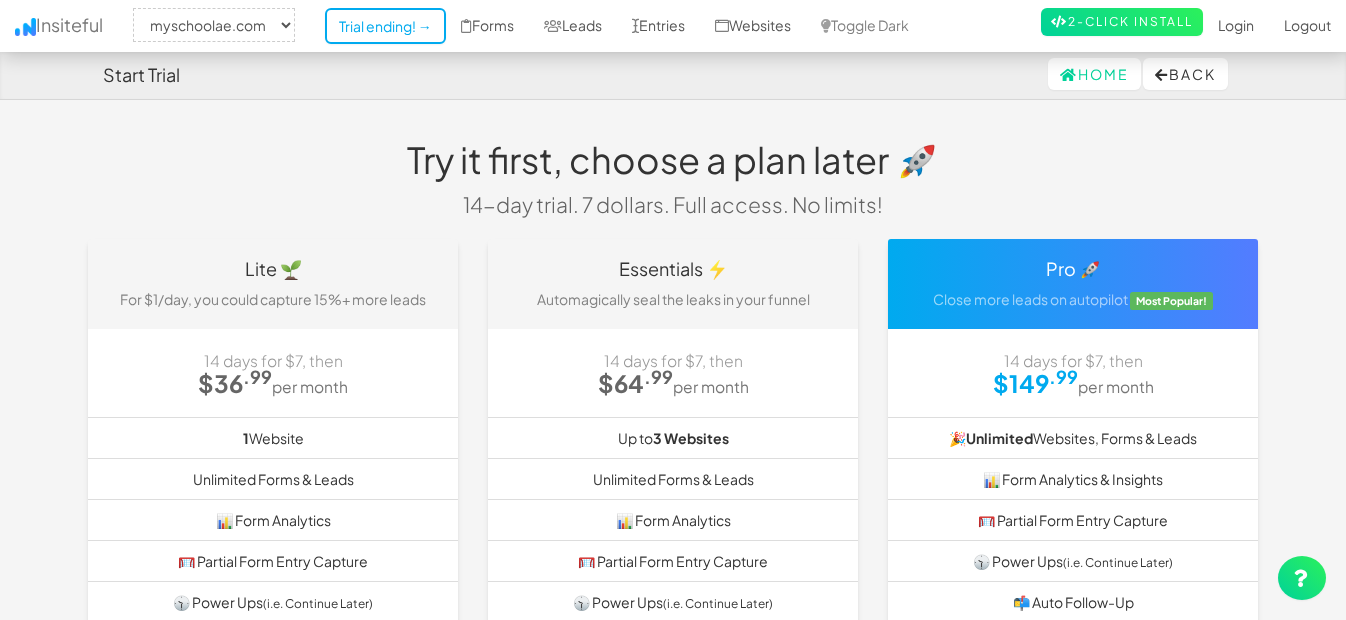 select on "2380" 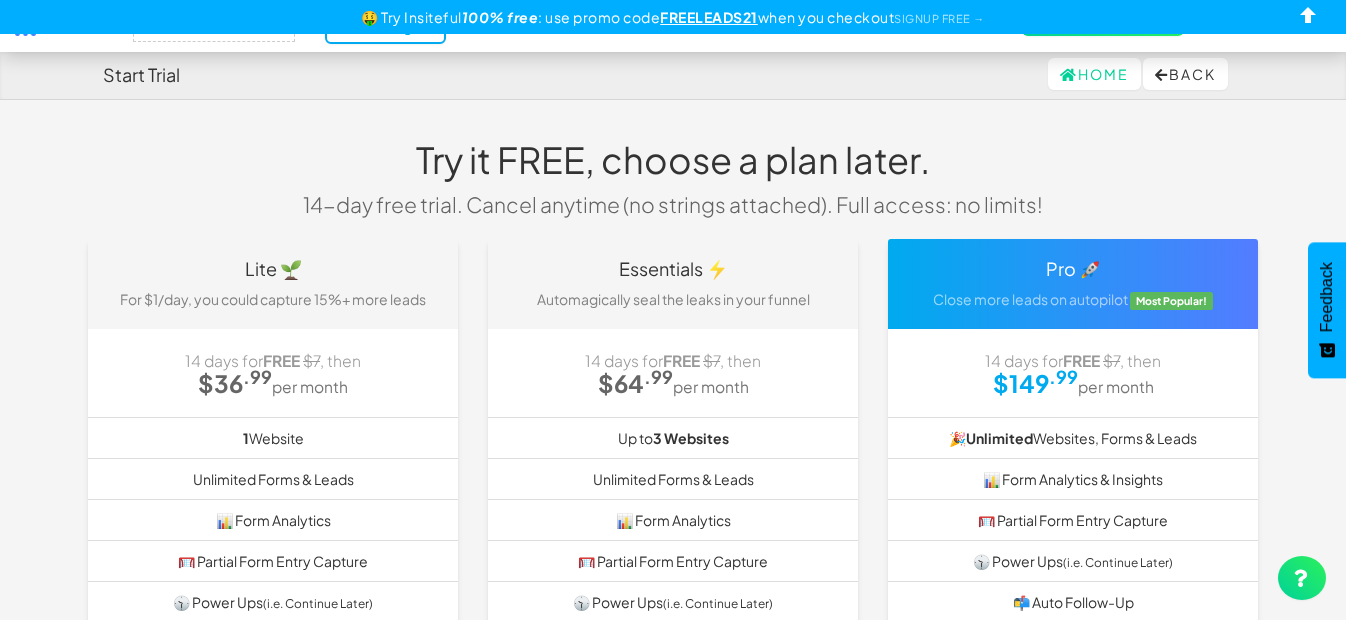 scroll, scrollTop: 163, scrollLeft: 0, axis: vertical 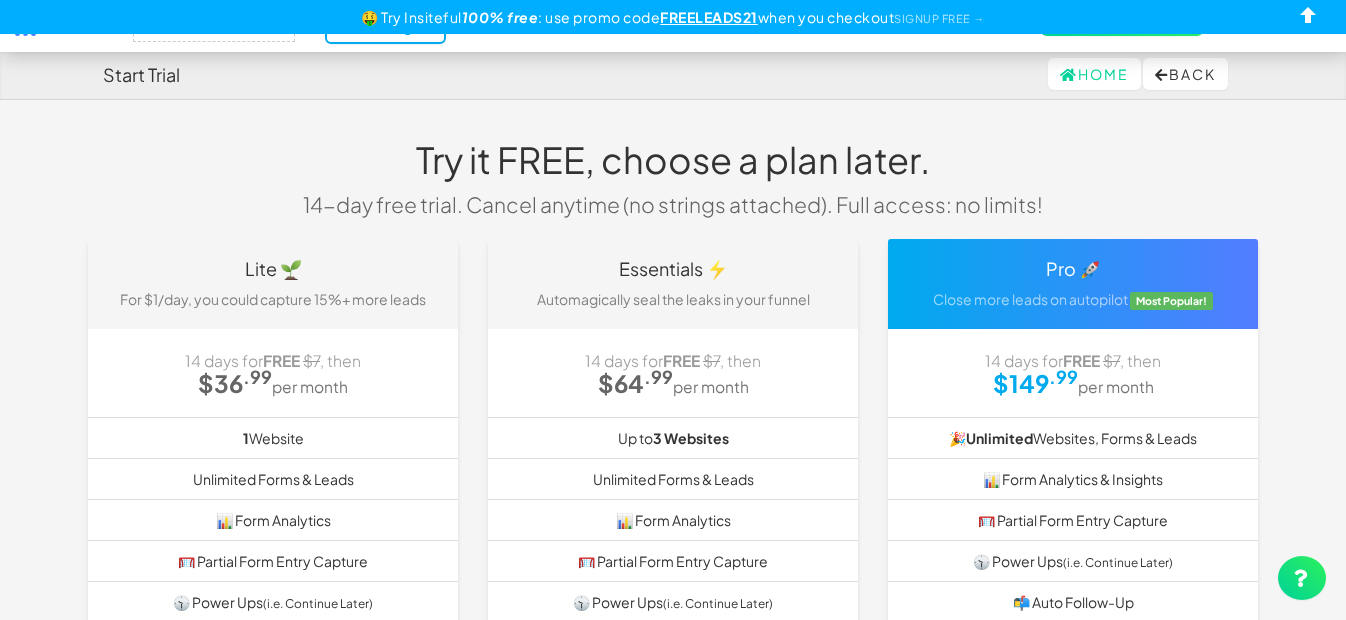 select on "2380" 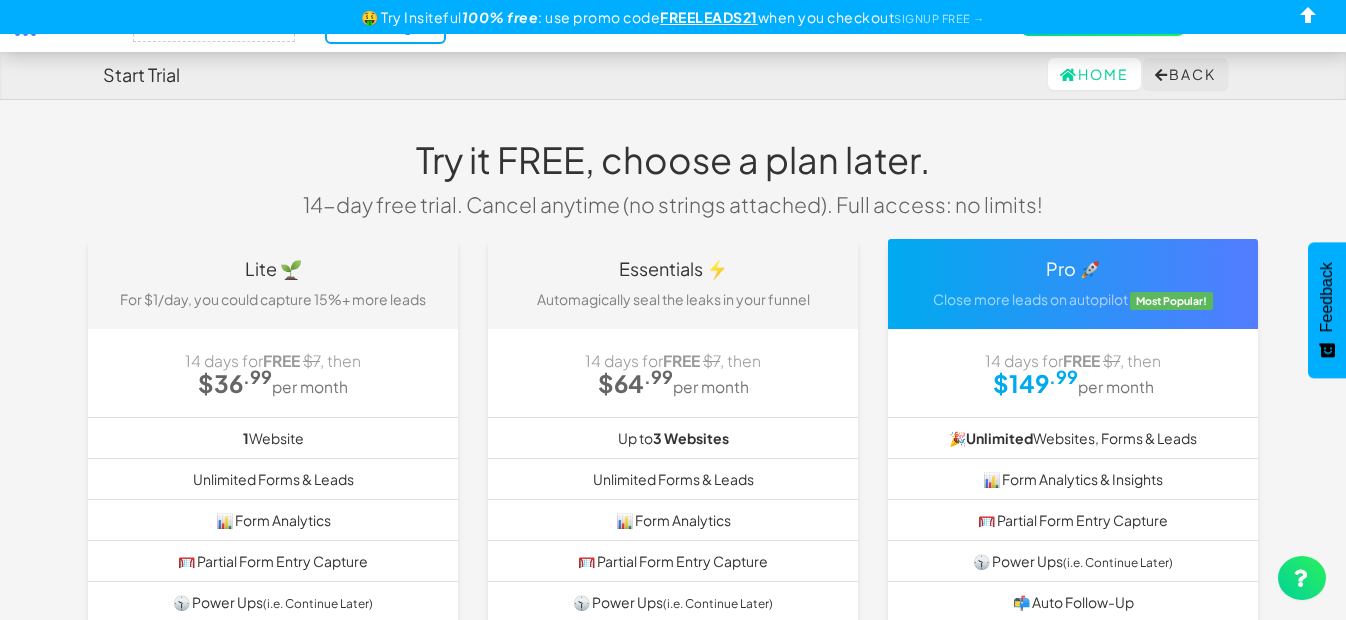 scroll, scrollTop: 0, scrollLeft: 0, axis: both 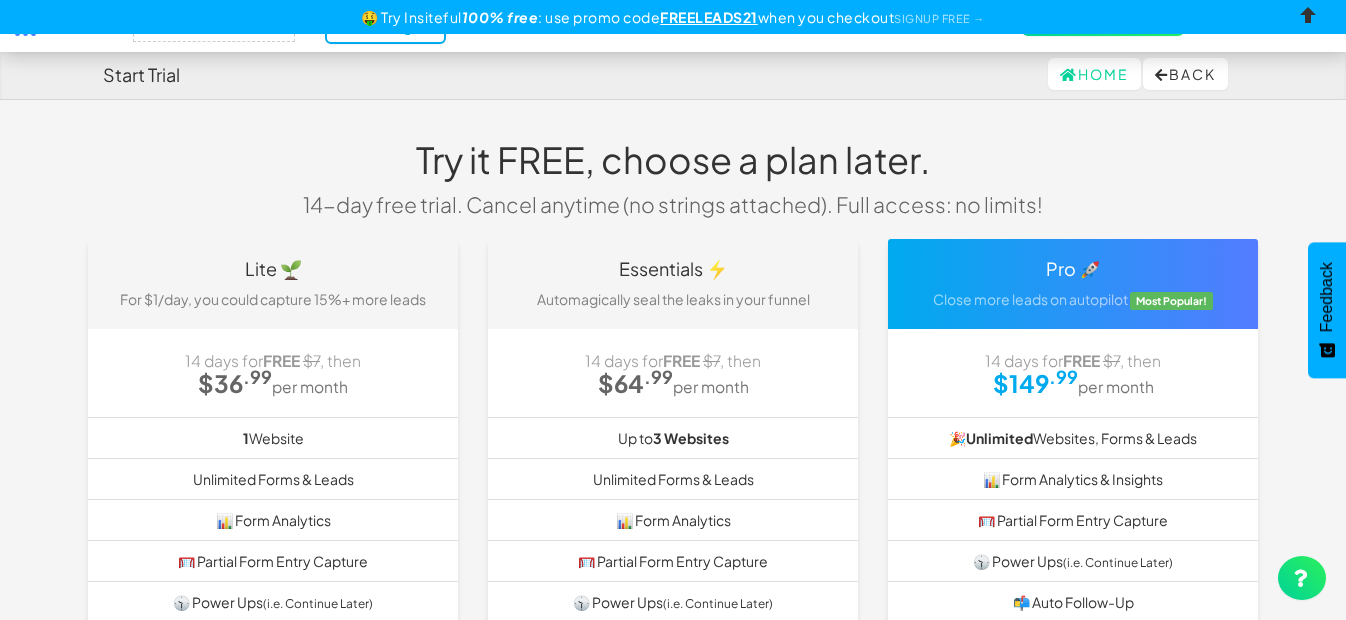 click at bounding box center (1309, 19) 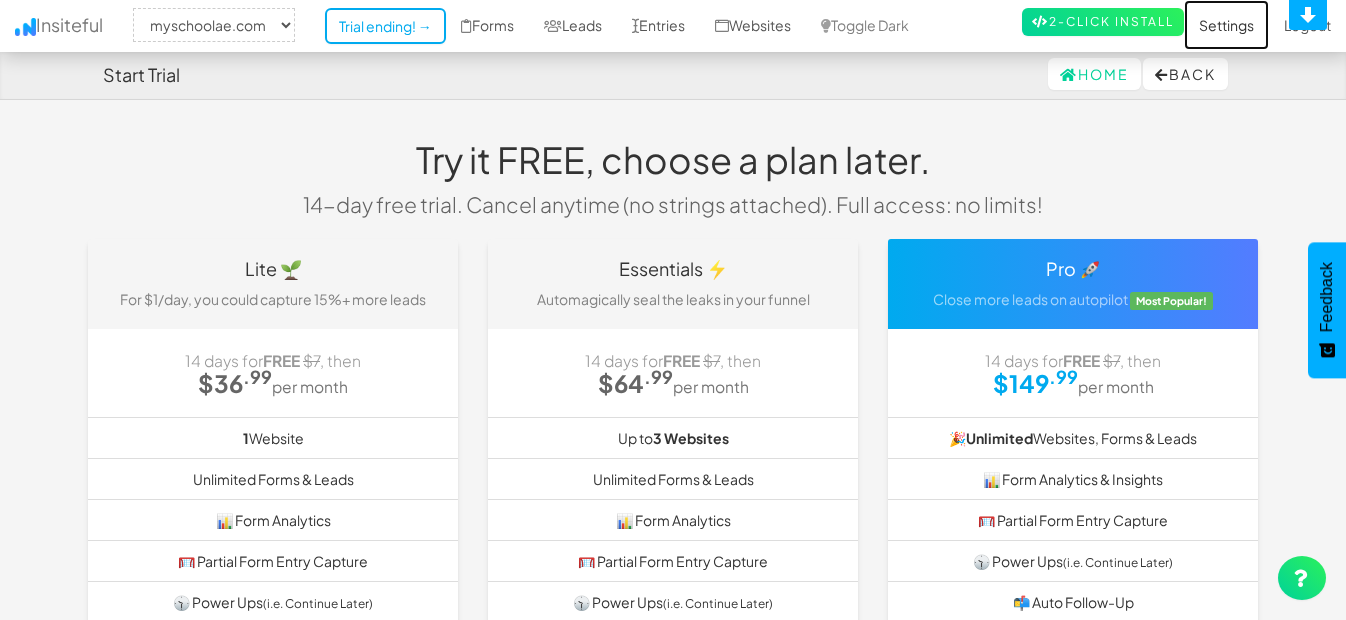 click on "Settings" at bounding box center [1226, 25] 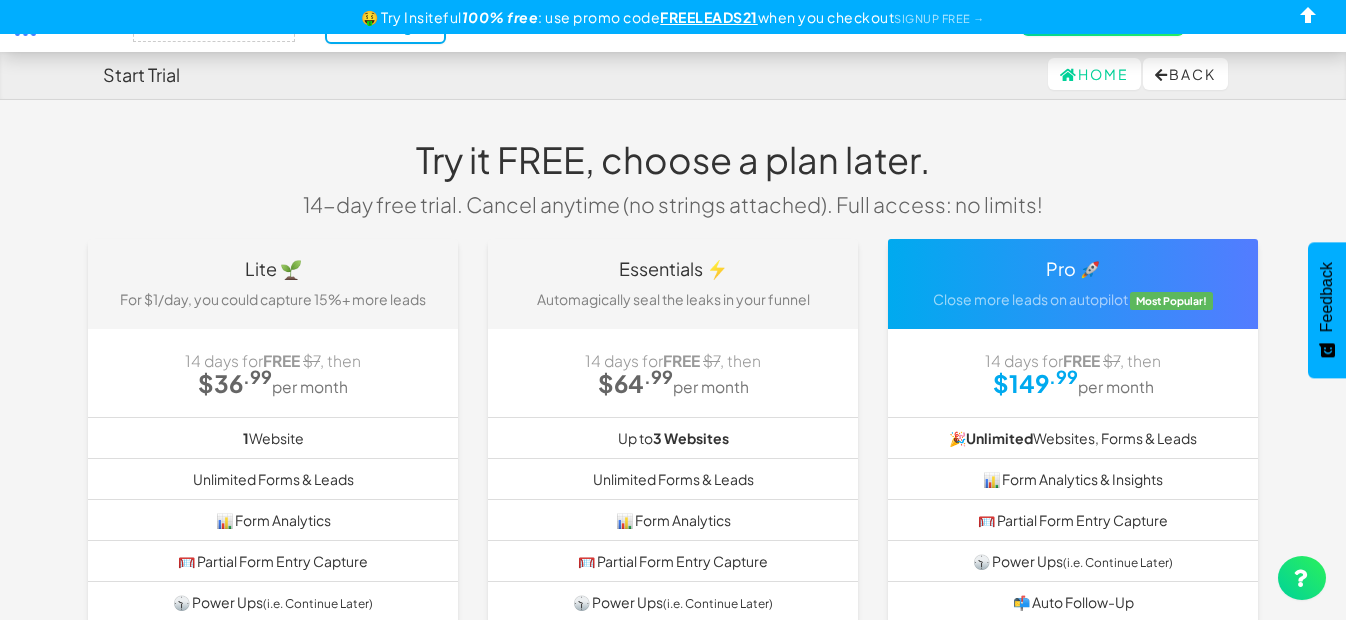select on "2380" 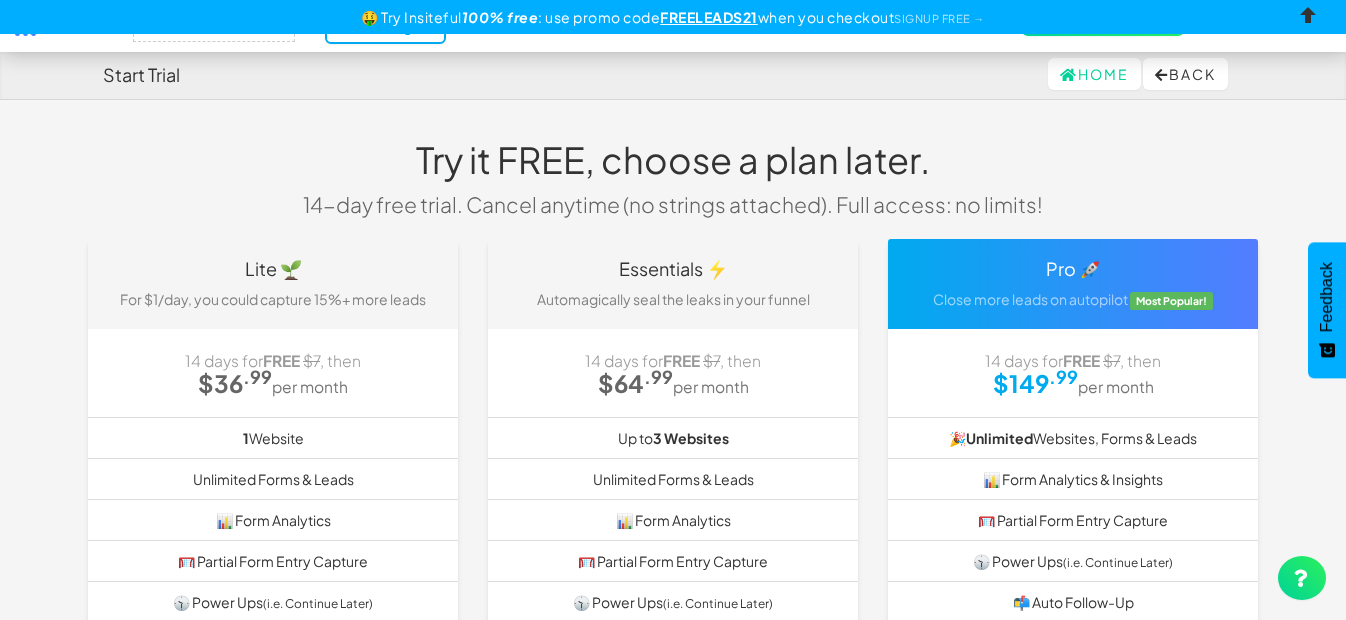 click at bounding box center [1309, 19] 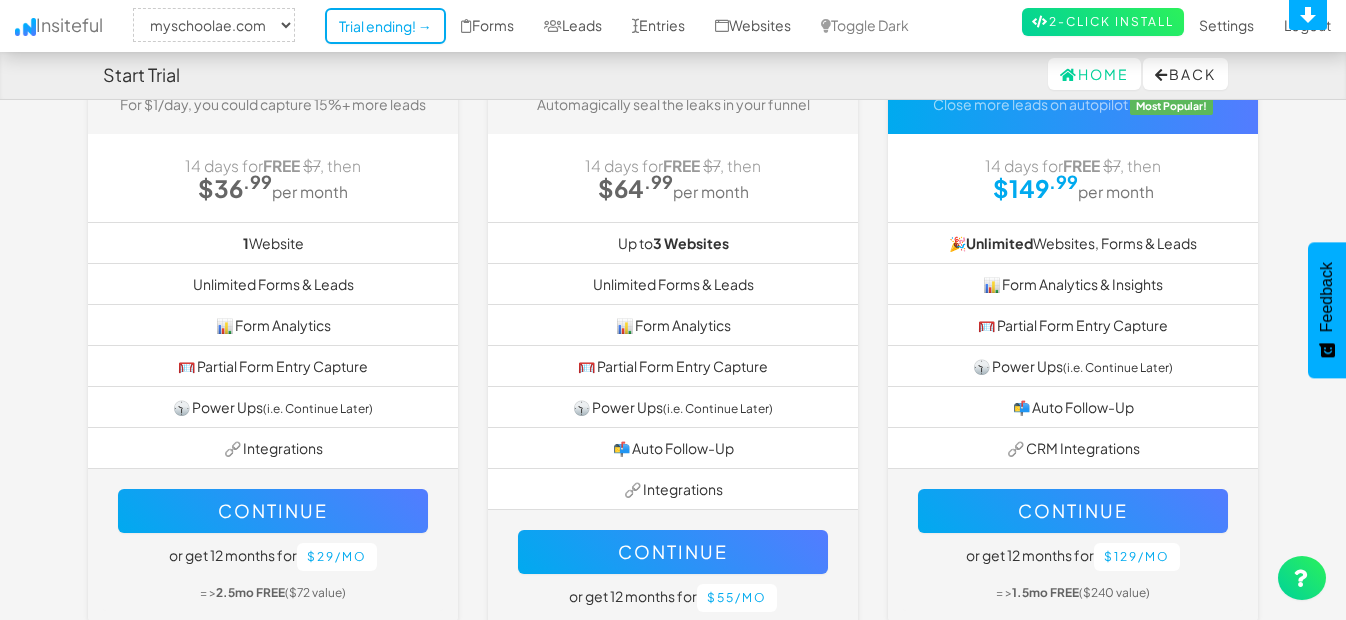 scroll, scrollTop: 337, scrollLeft: 0, axis: vertical 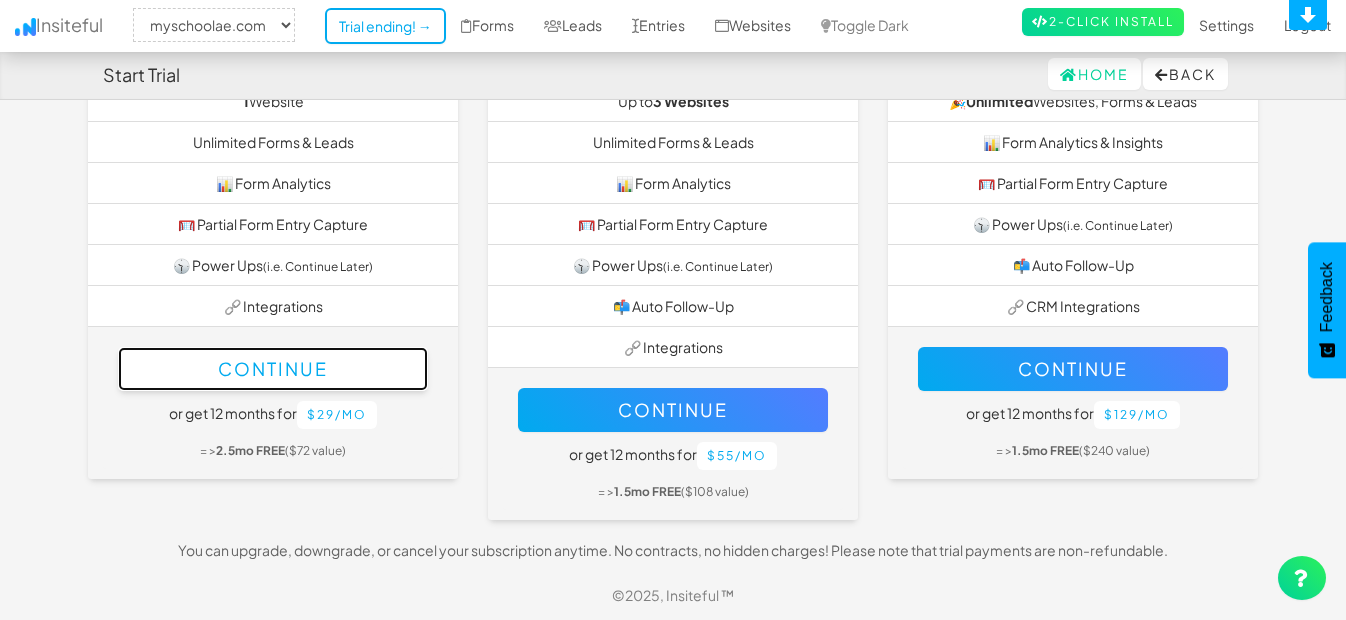 click on "Continue" at bounding box center [273, 369] 